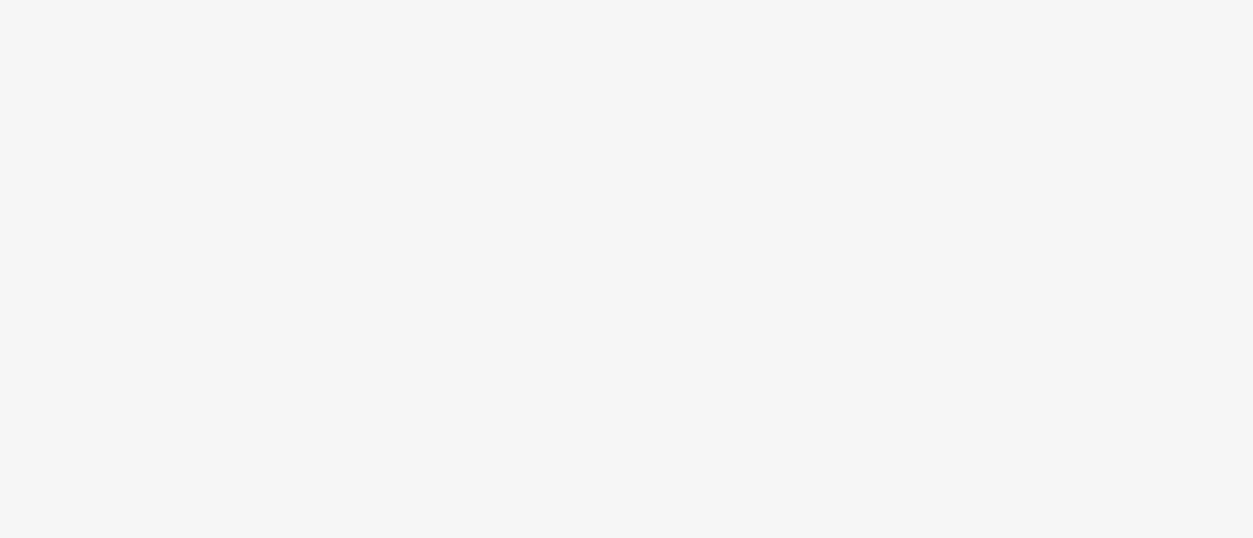 scroll, scrollTop: 0, scrollLeft: 0, axis: both 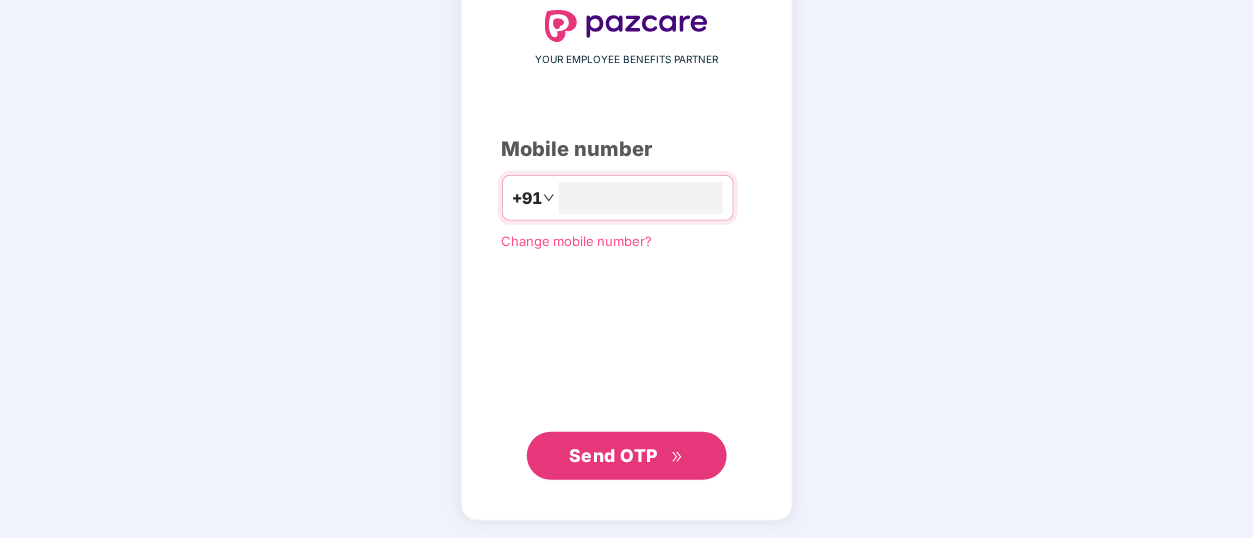 type on "**********" 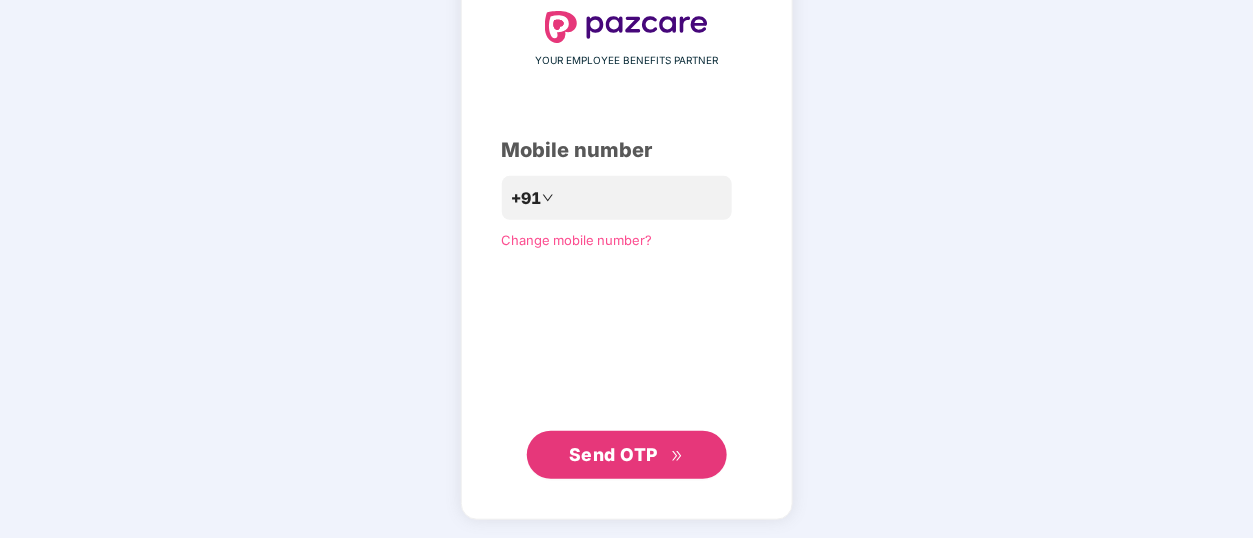 click on "Send OTP" at bounding box center [613, 454] 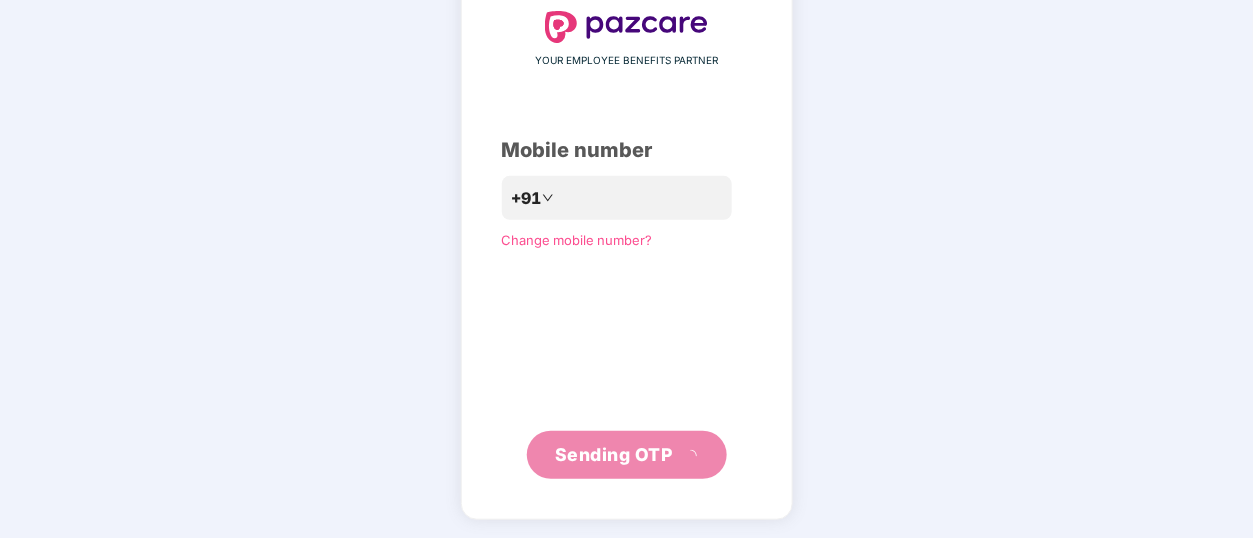 scroll, scrollTop: 113, scrollLeft: 0, axis: vertical 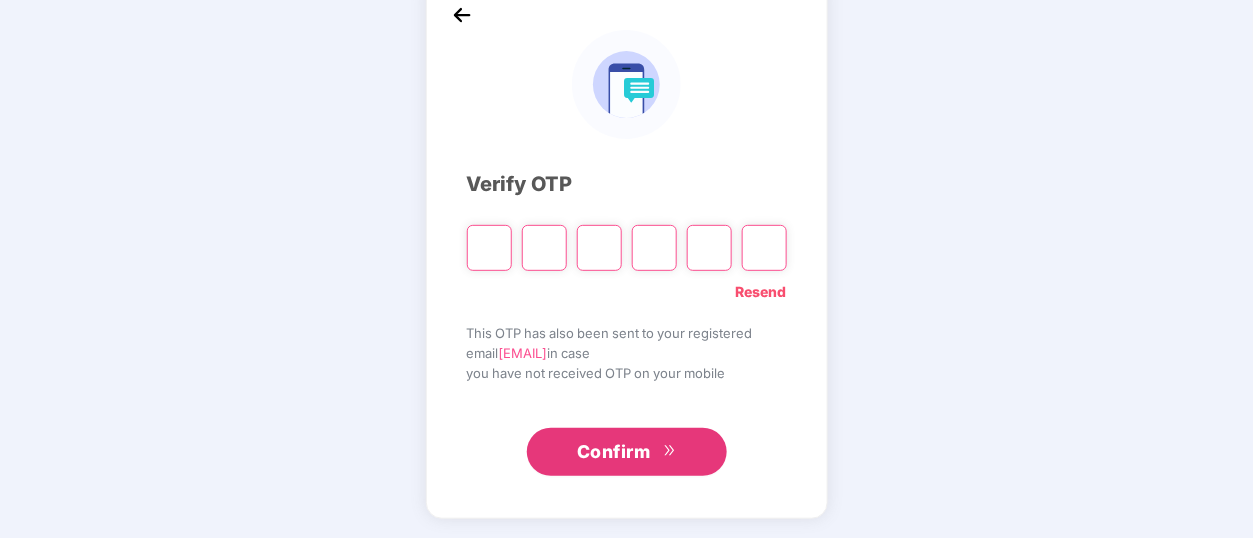 type on "*" 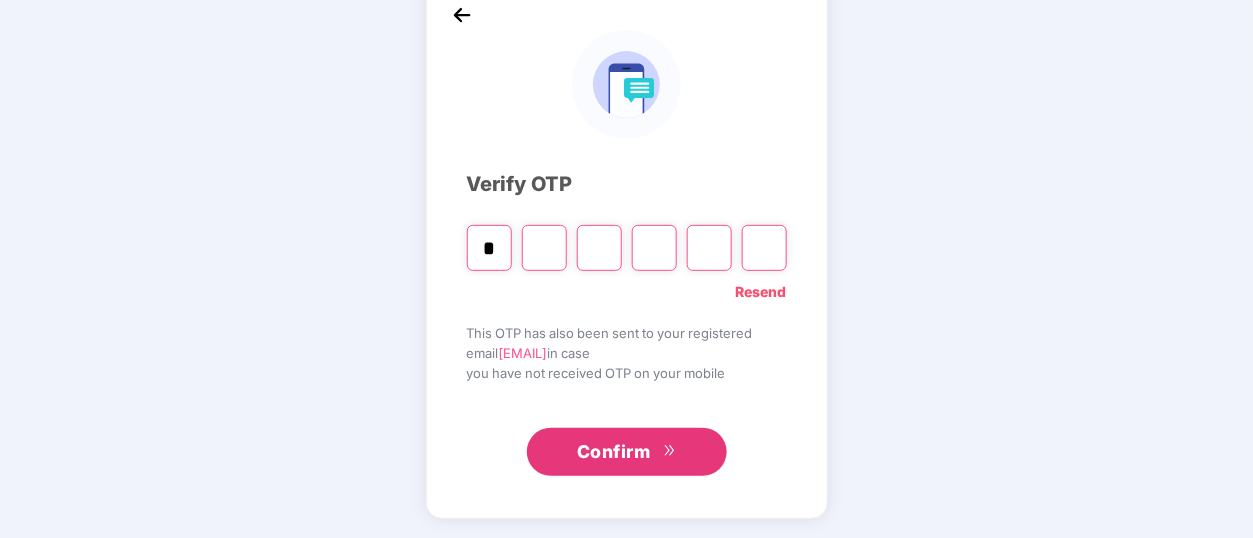type on "*" 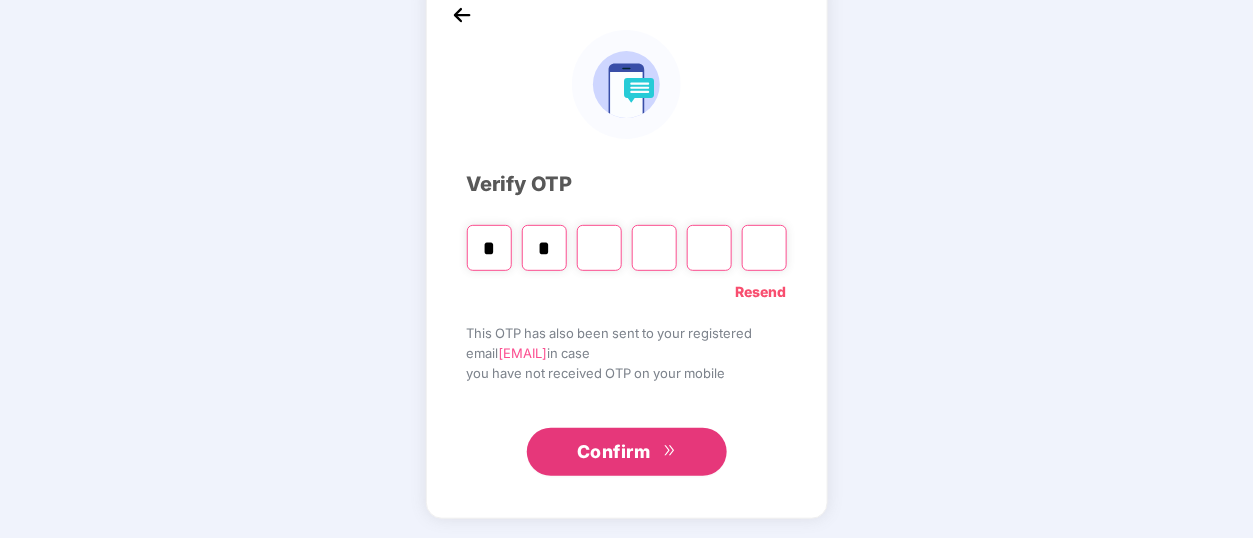 type on "*" 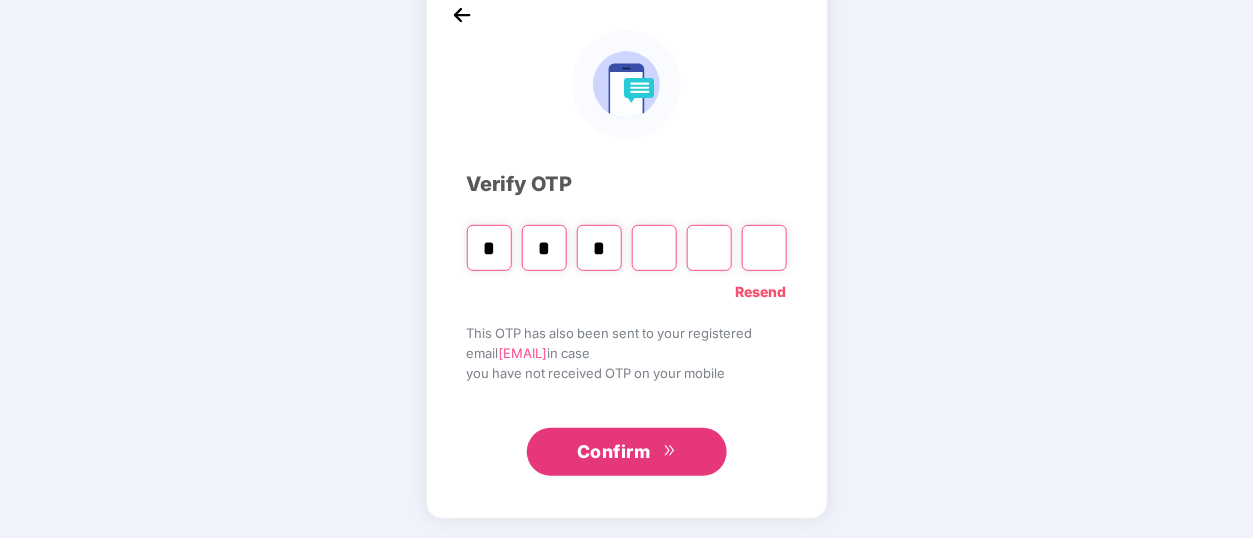 type on "*" 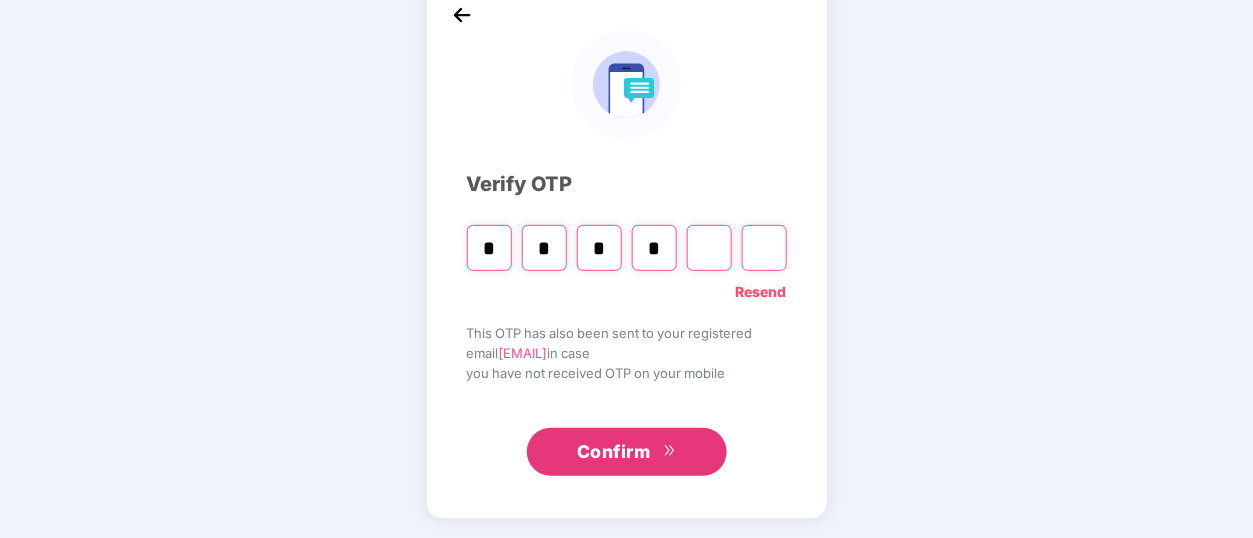type on "*" 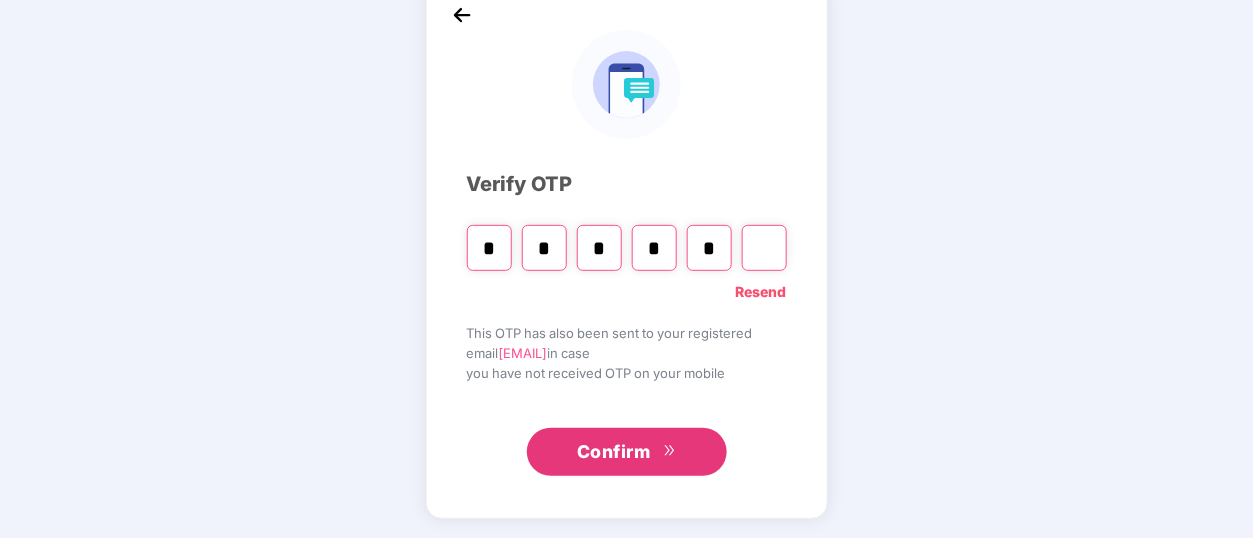 type on "*" 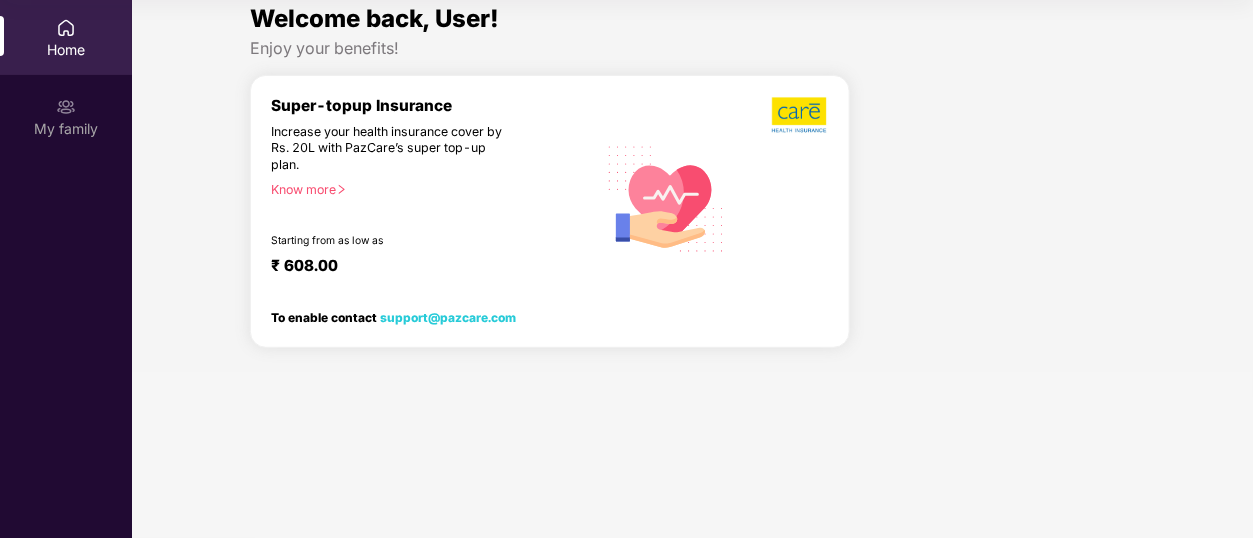 scroll, scrollTop: 111, scrollLeft: 0, axis: vertical 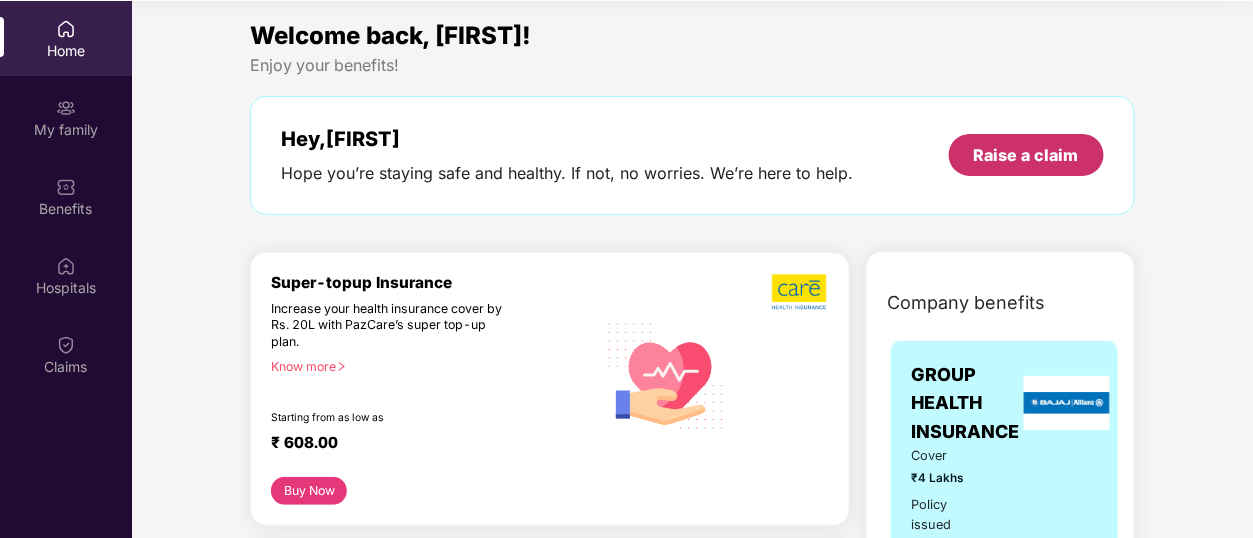 click on "Raise a claim" at bounding box center [1026, 155] 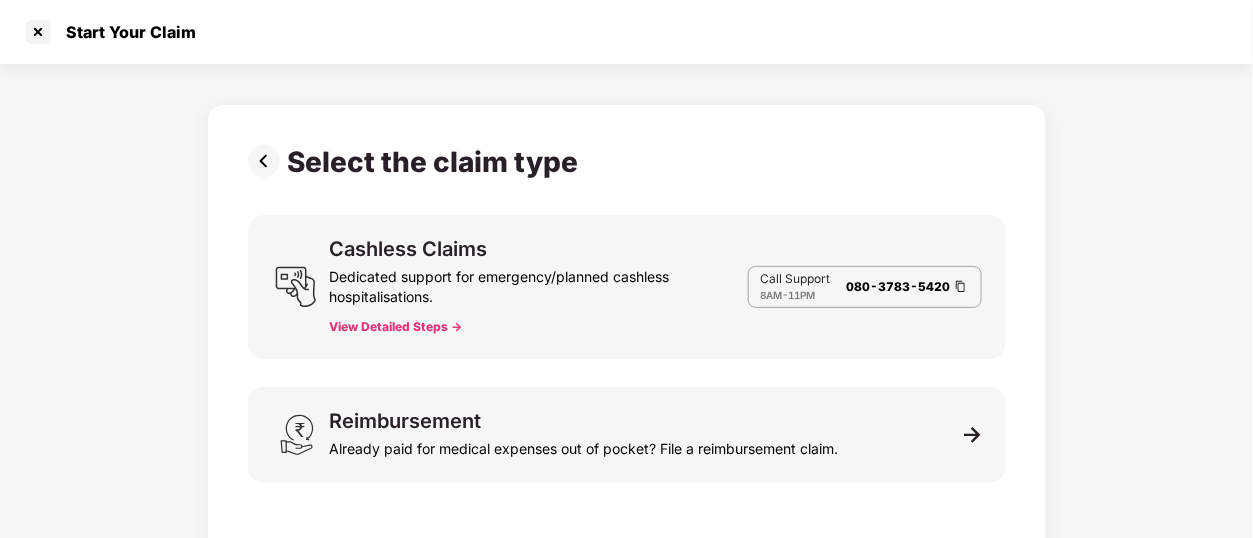 scroll, scrollTop: 47, scrollLeft: 0, axis: vertical 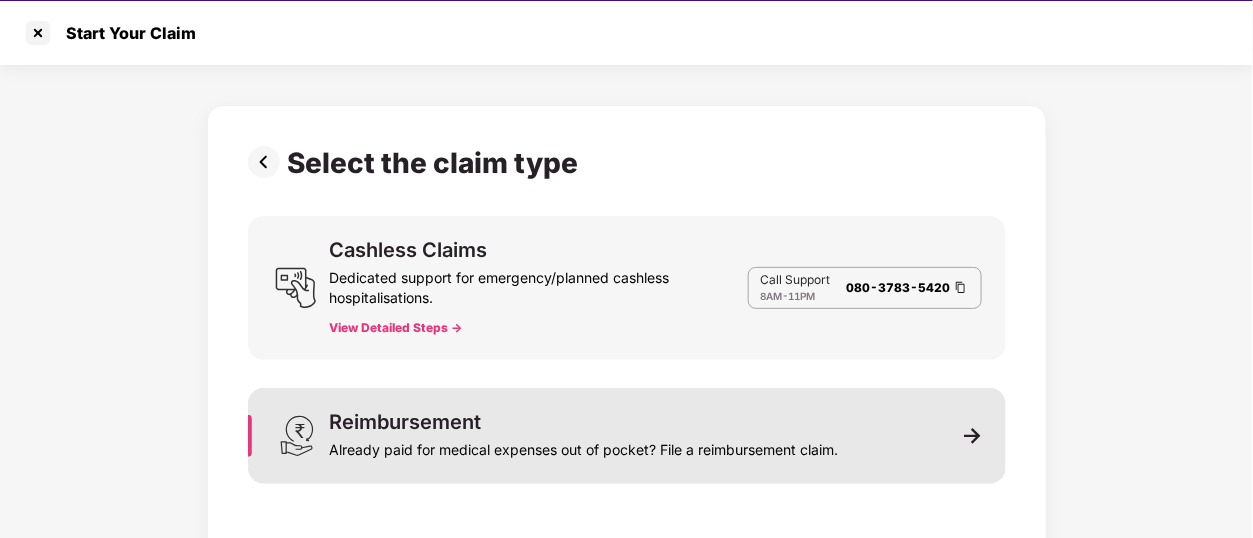 click at bounding box center (973, 436) 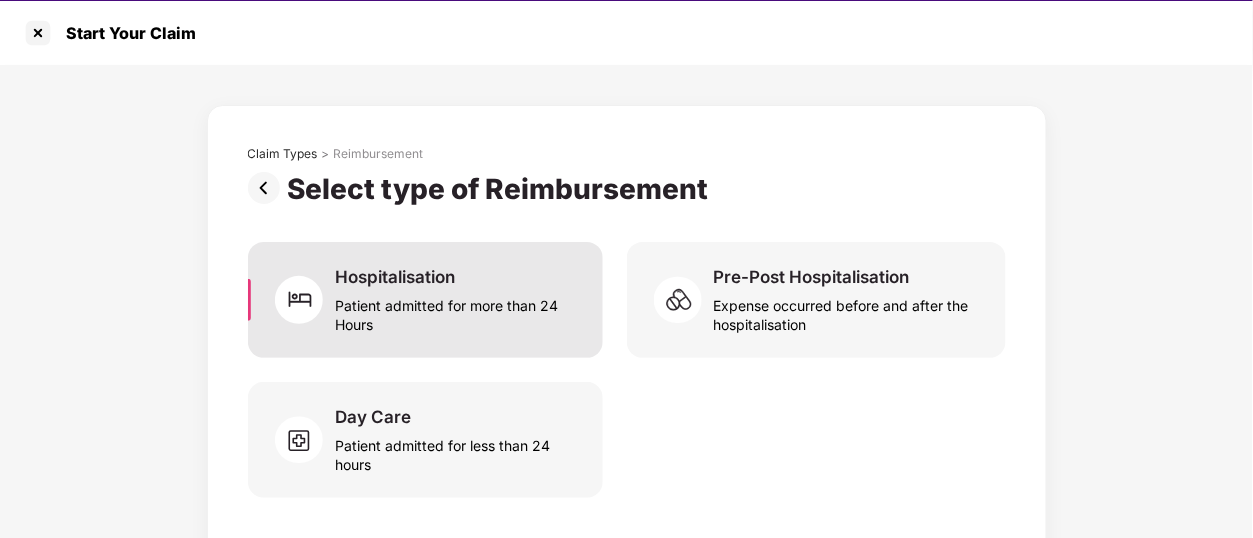 click on "Patient admitted for more than 24 Hours" at bounding box center [456, 311] 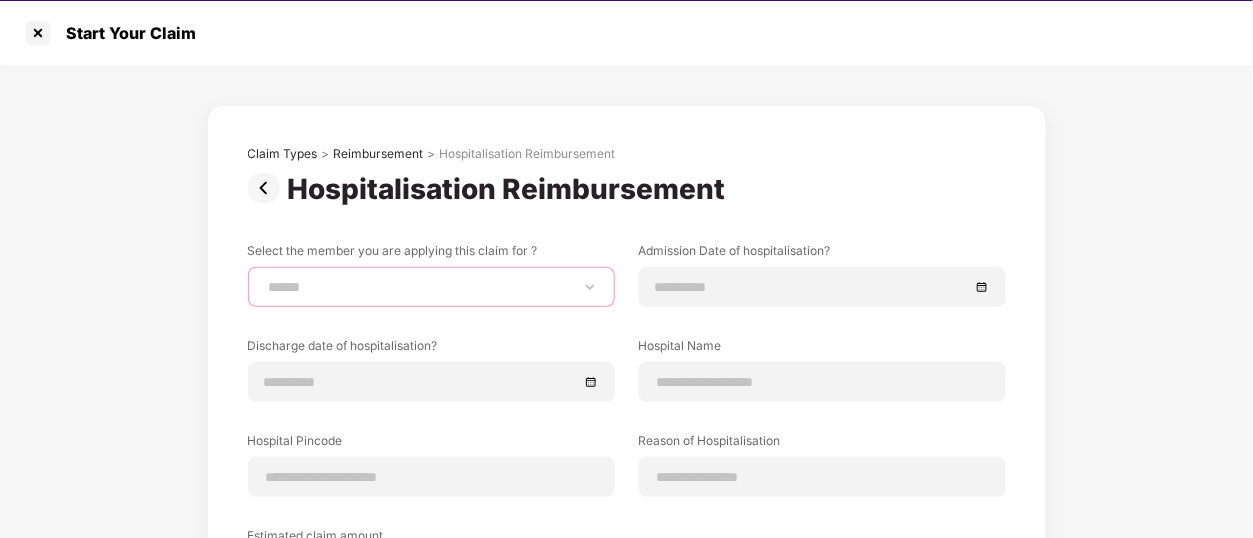 click on "**********" at bounding box center [431, 287] 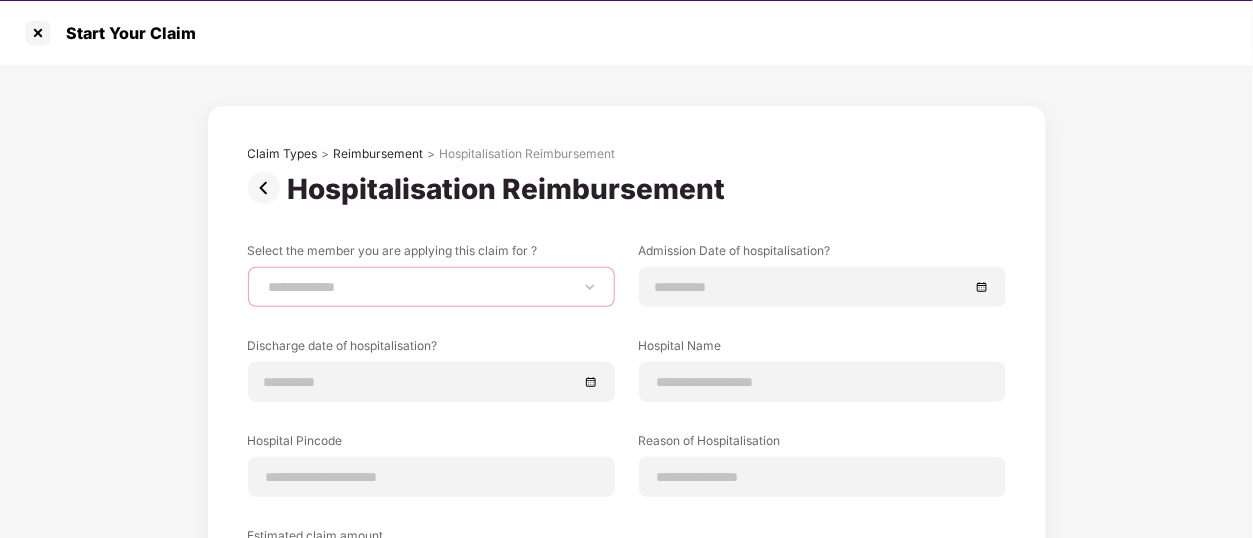 click on "**********" at bounding box center (431, 287) 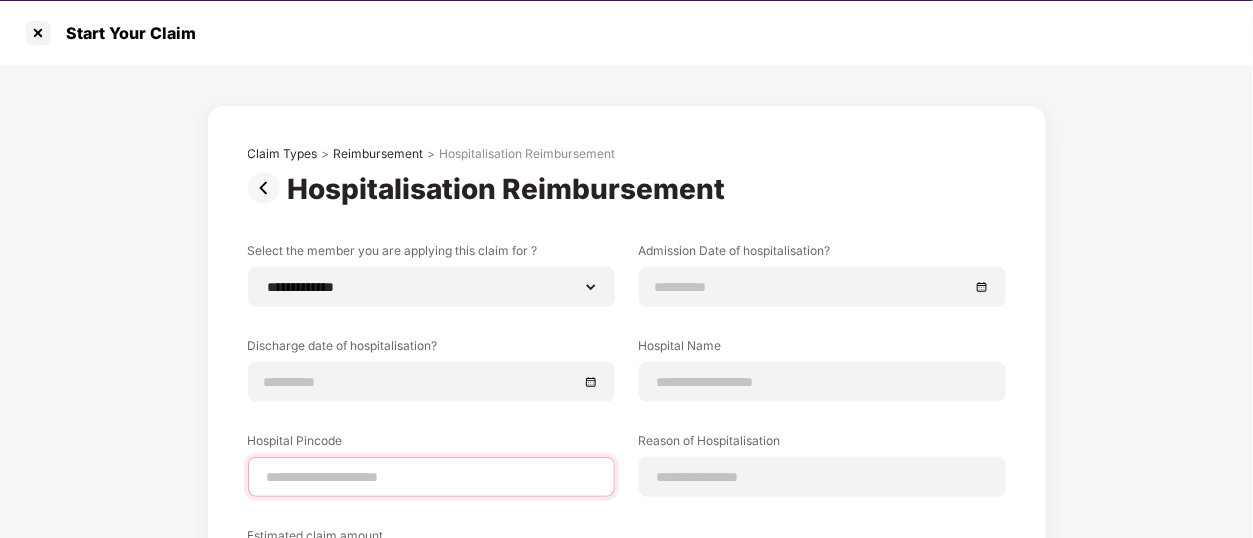 click at bounding box center [431, 477] 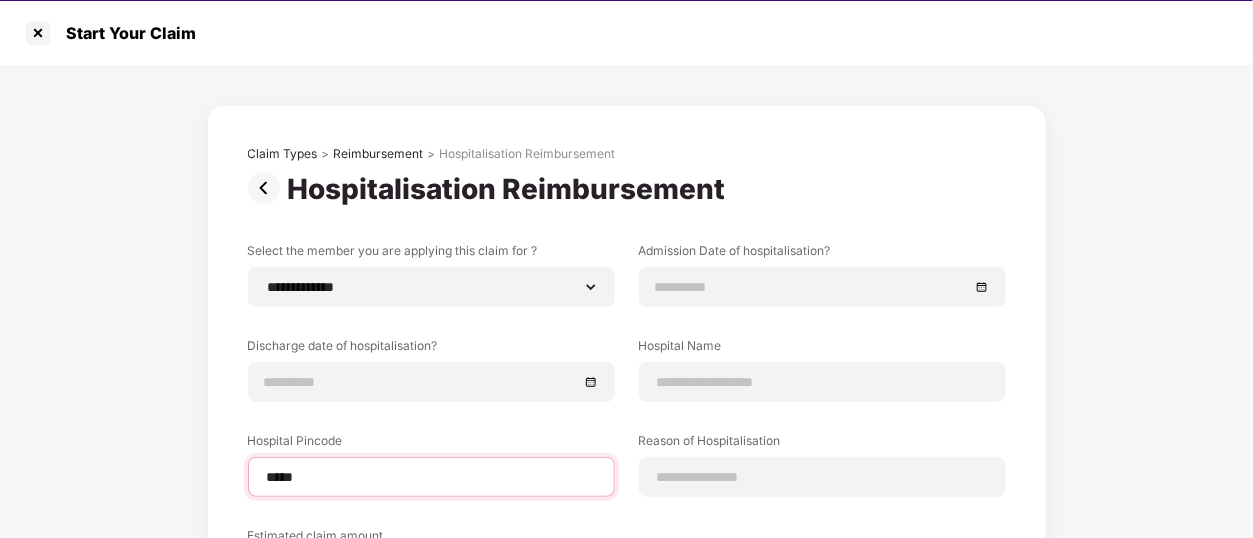 type on "******" 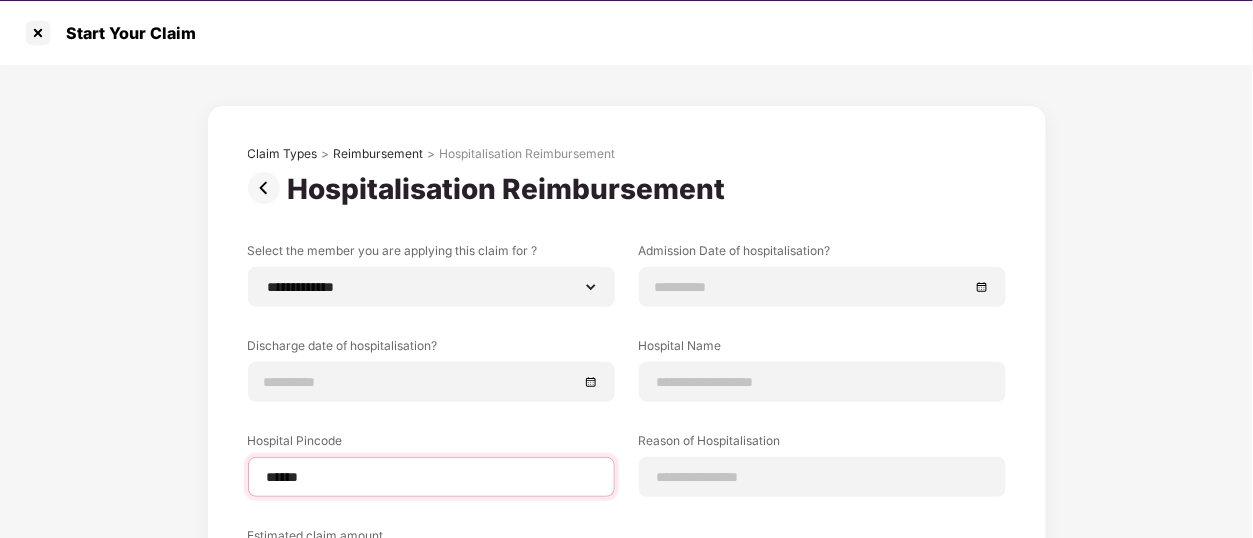 select on "****" 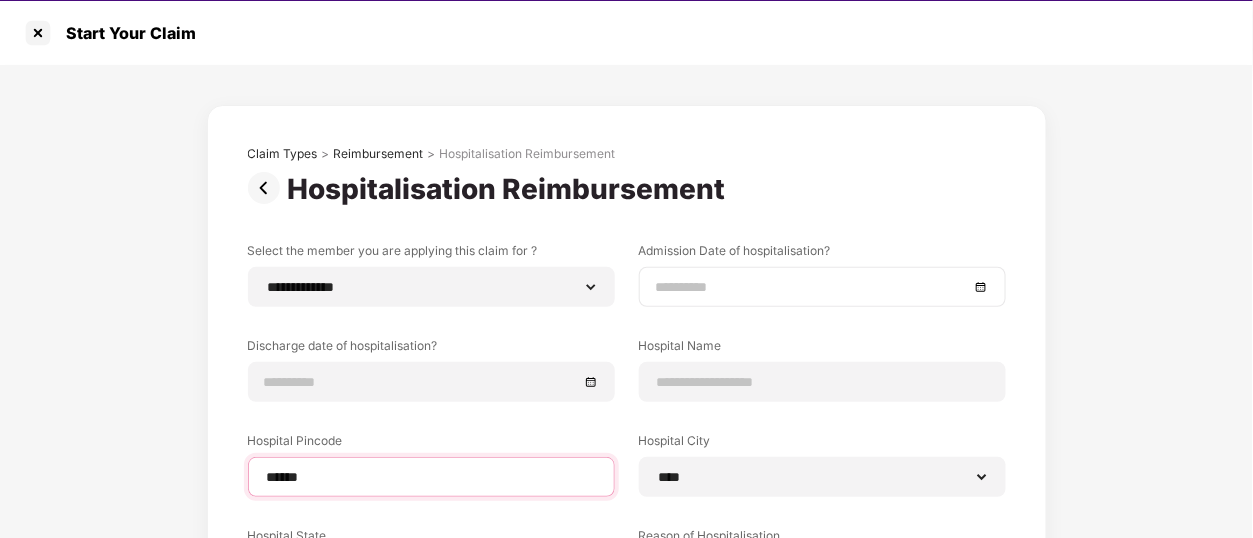 type on "******" 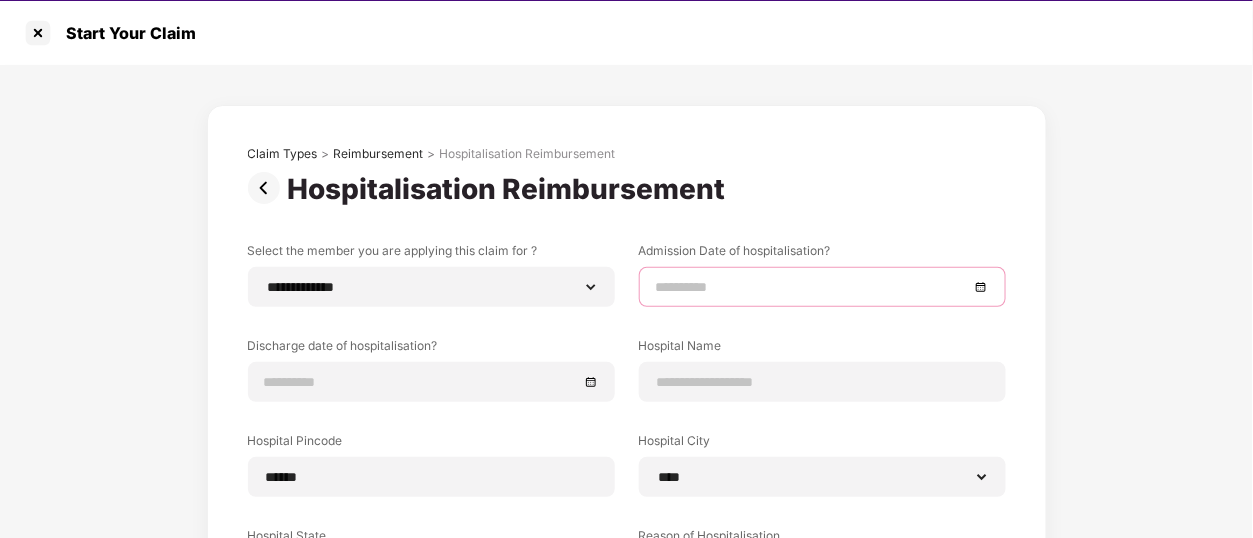 click at bounding box center [812, 287] 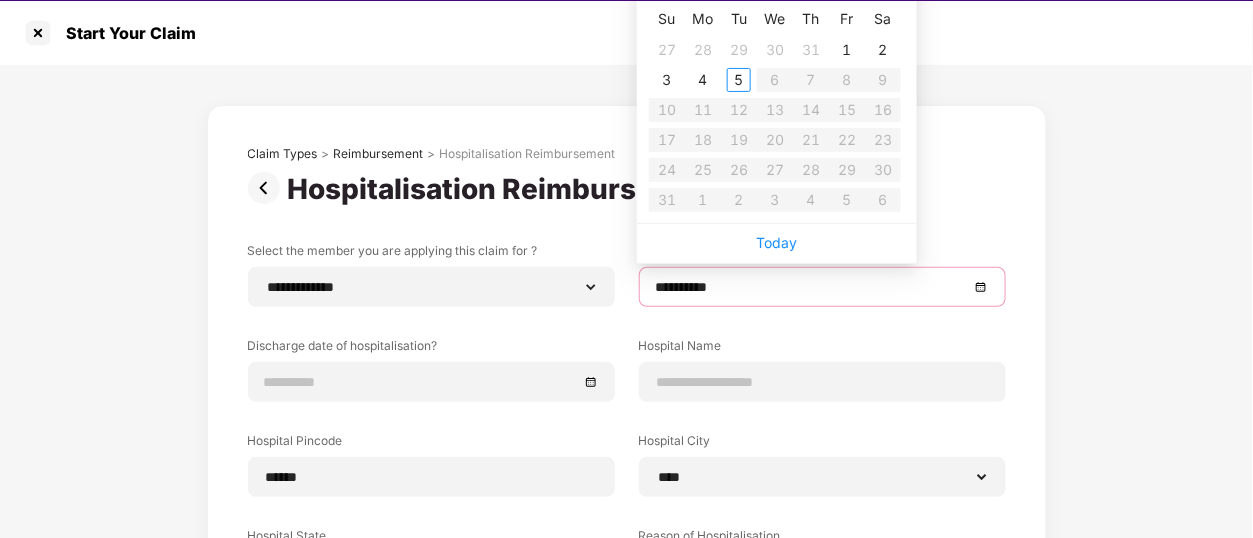 type on "**********" 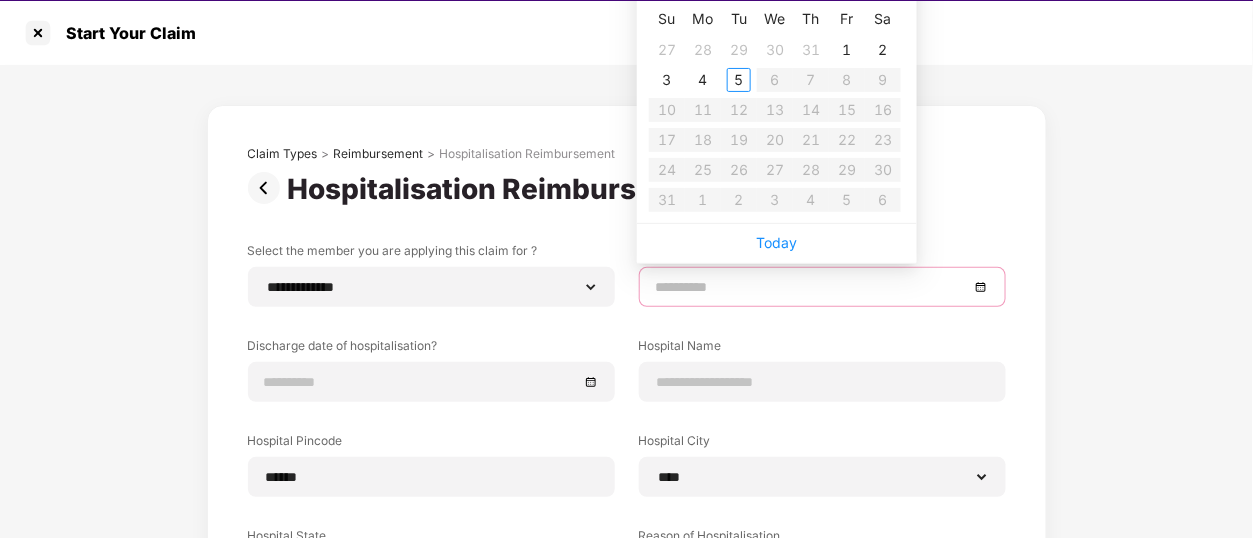 type on "**********" 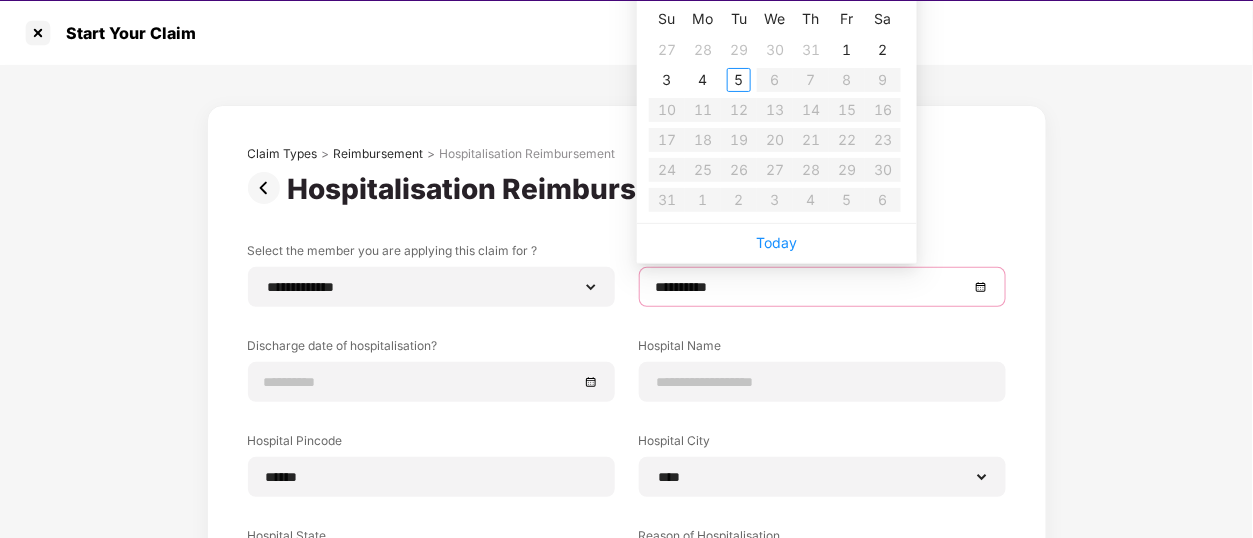 type on "**********" 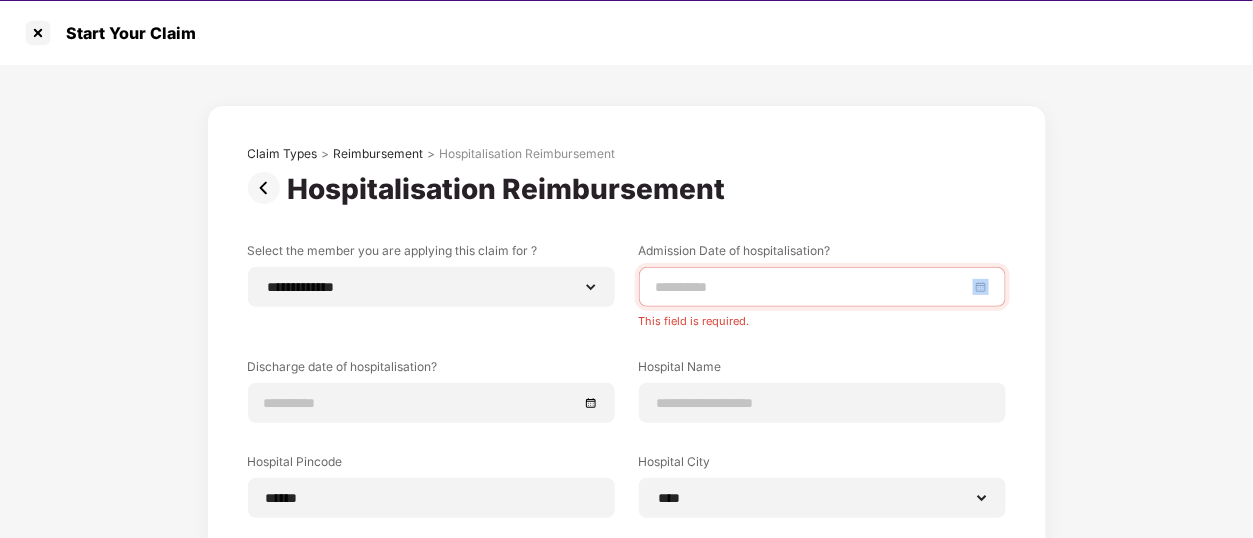 drag, startPoint x: 1249, startPoint y: 286, endPoint x: 1252, endPoint y: 235, distance: 51.088158 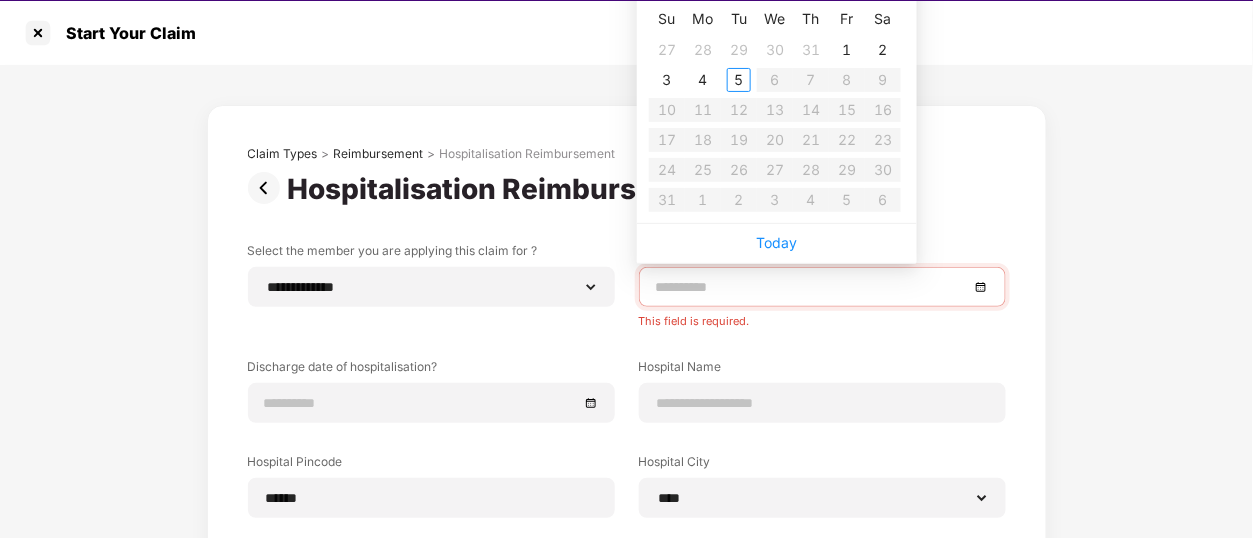 type on "**********" 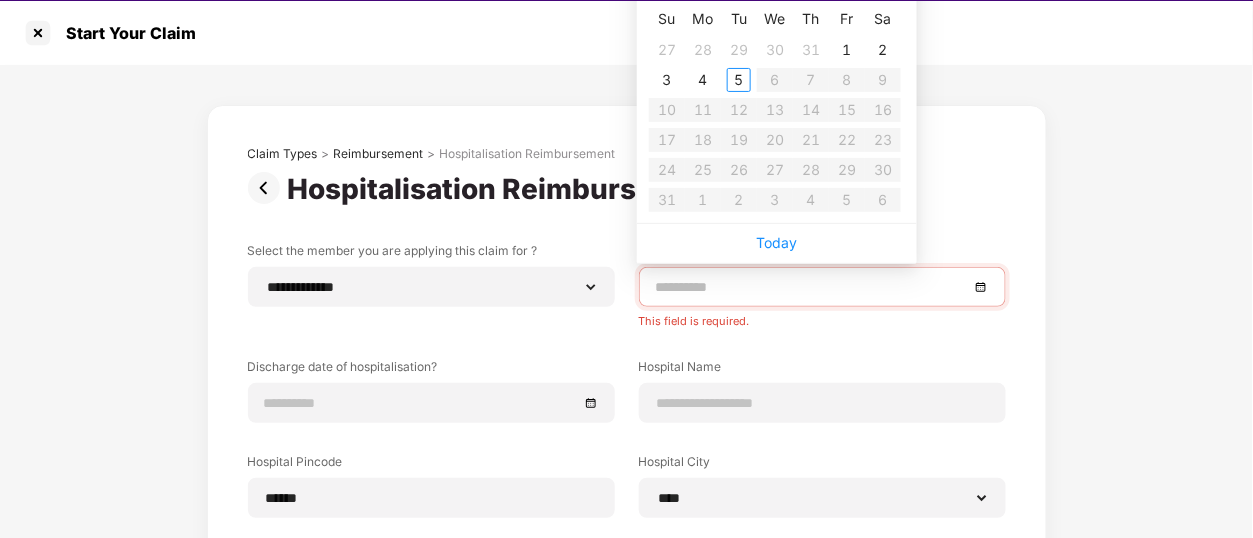 type on "**********" 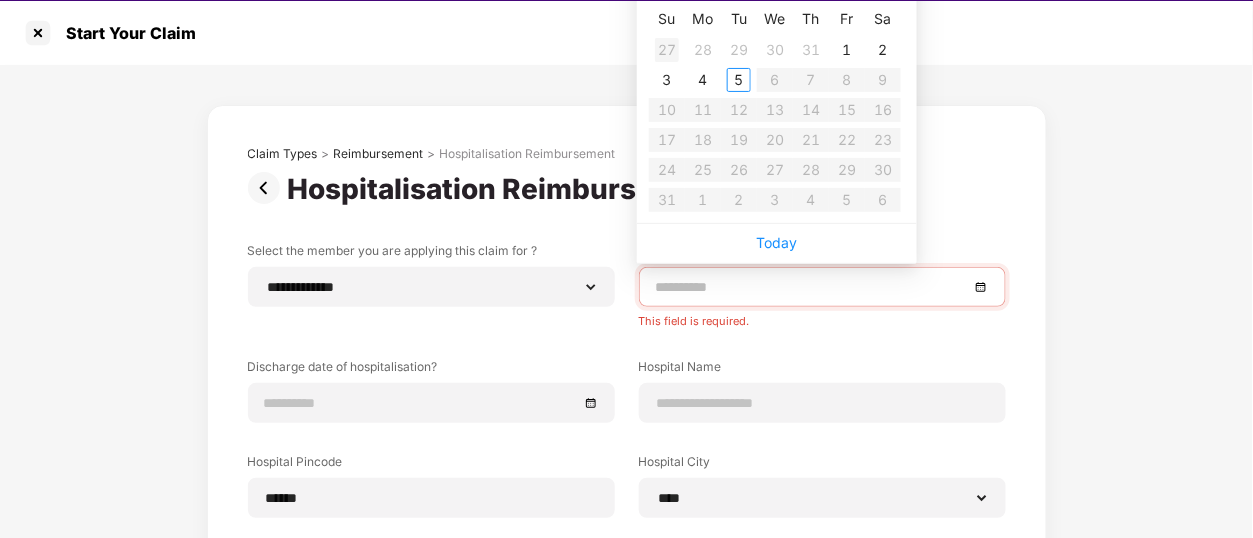 click on "27" at bounding box center [667, 50] 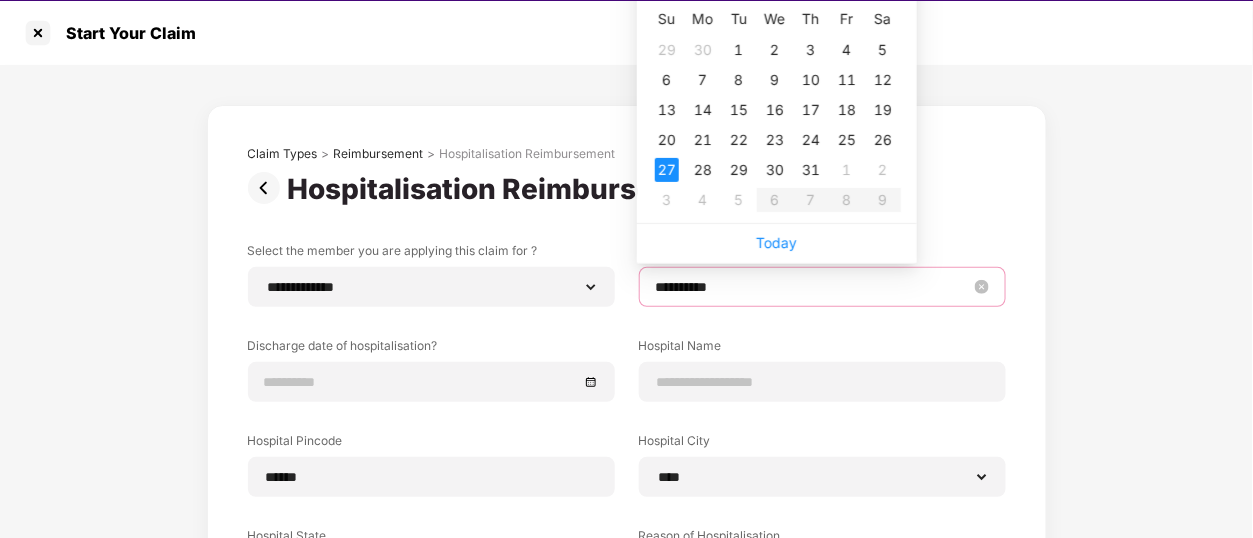 click on "**********" at bounding box center (812, 287) 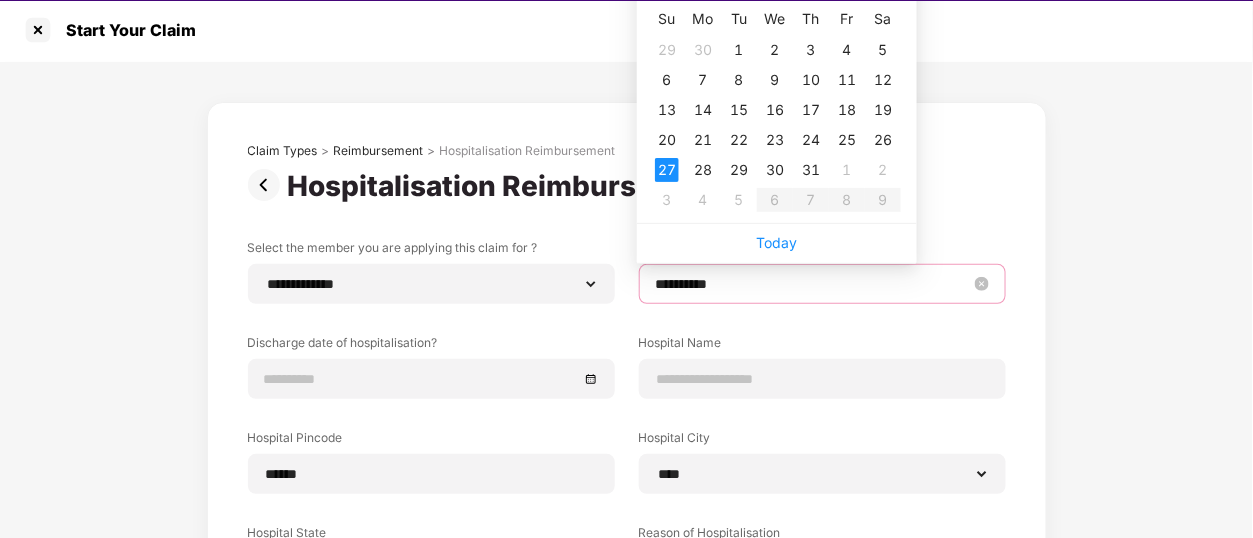 scroll, scrollTop: 0, scrollLeft: 0, axis: both 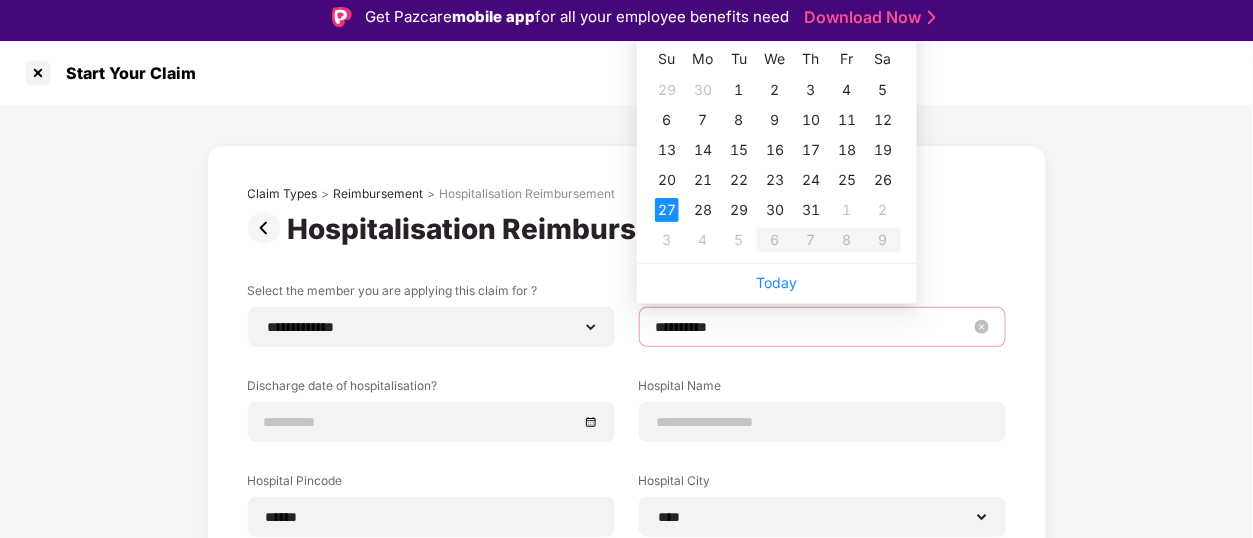 click on "**********" at bounding box center (812, 327) 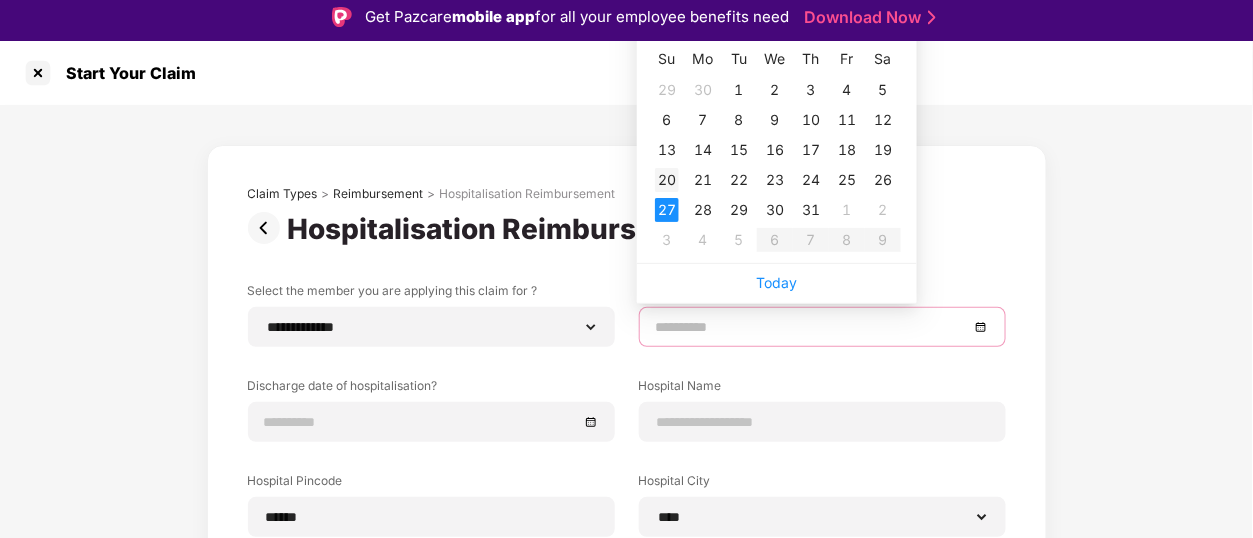 type on "**********" 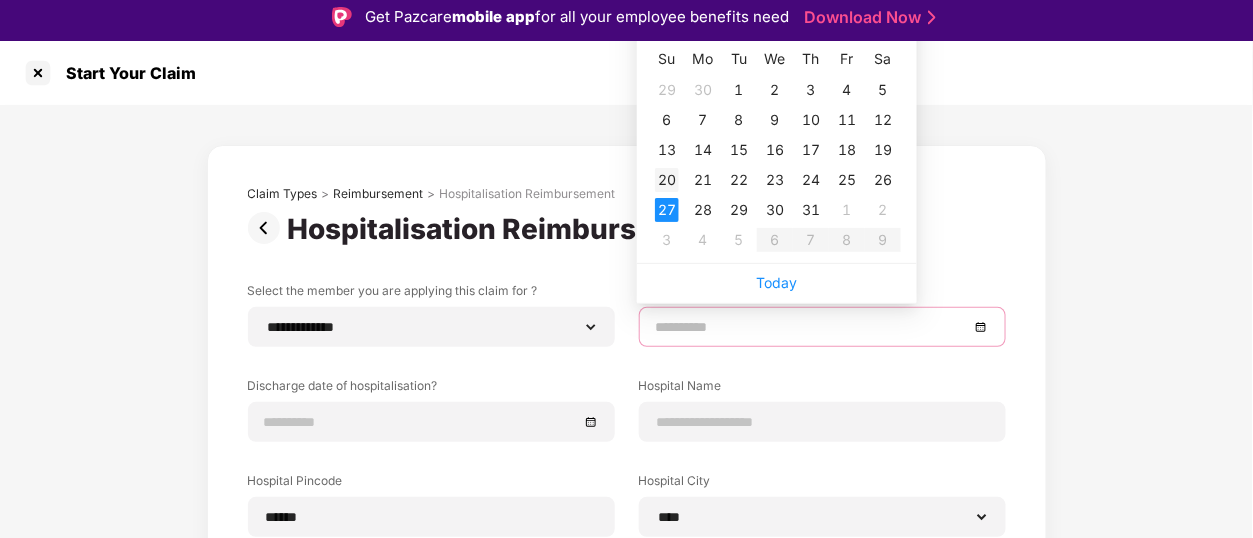 click on "20" at bounding box center [667, 180] 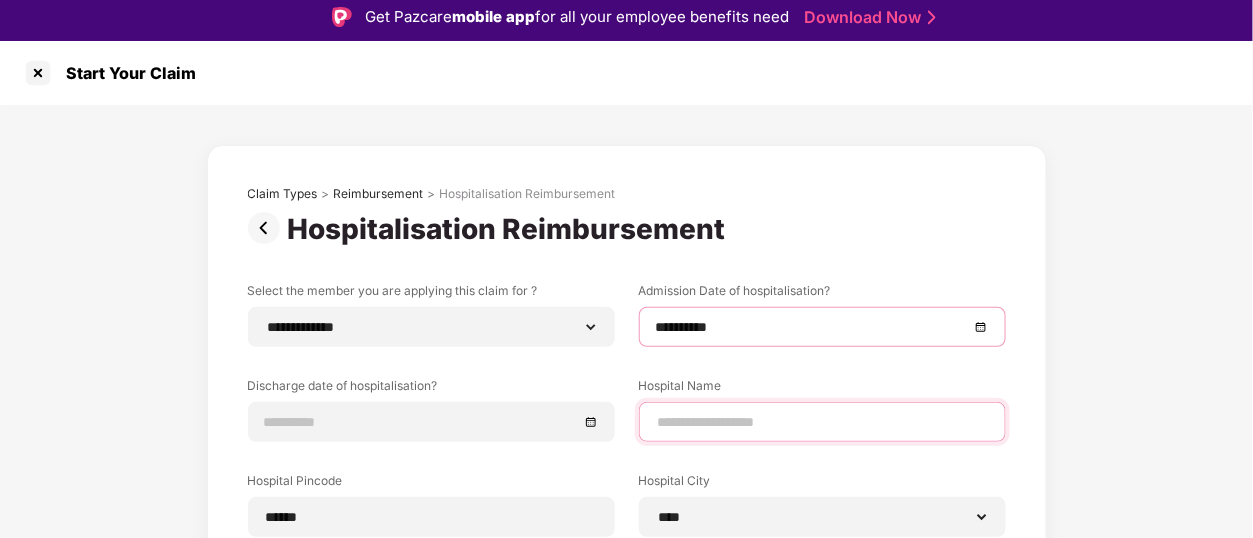 click at bounding box center [822, 422] 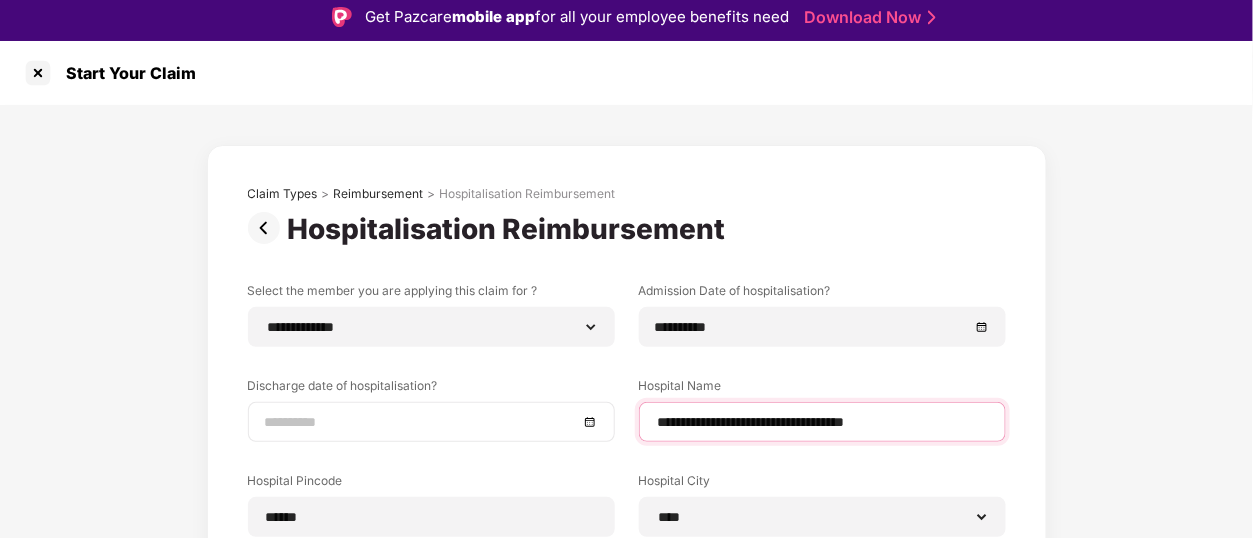 type on "**********" 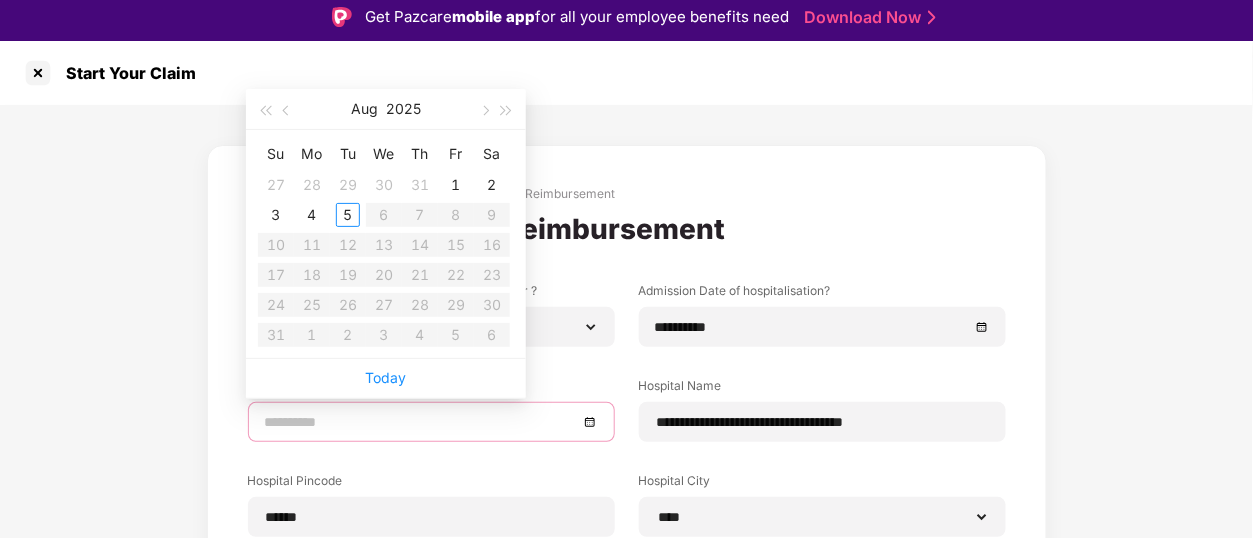 click at bounding box center (421, 422) 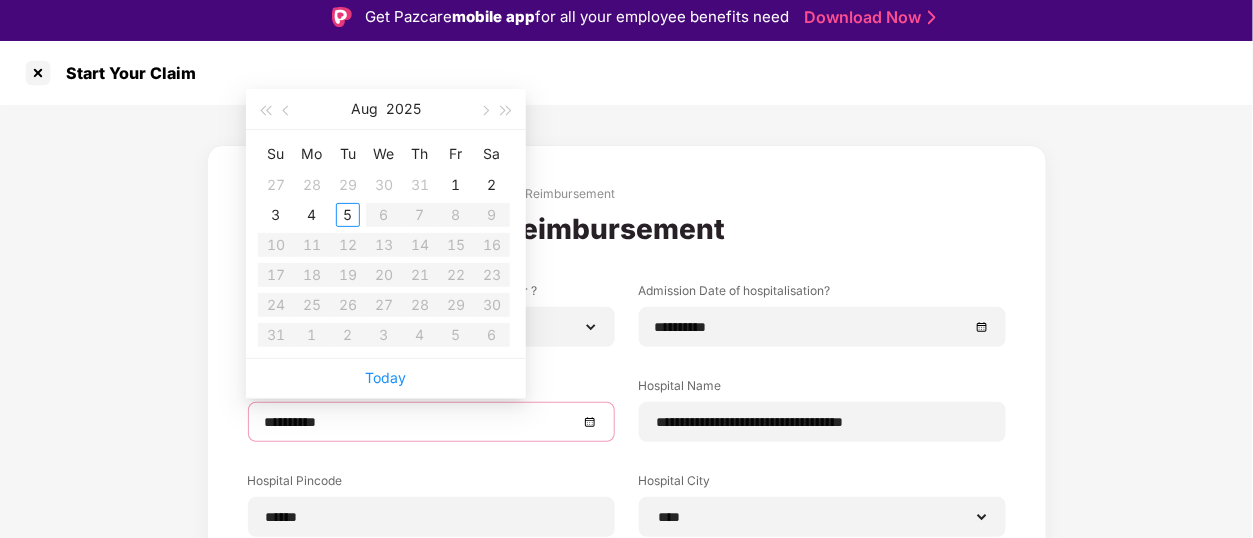 type on "**********" 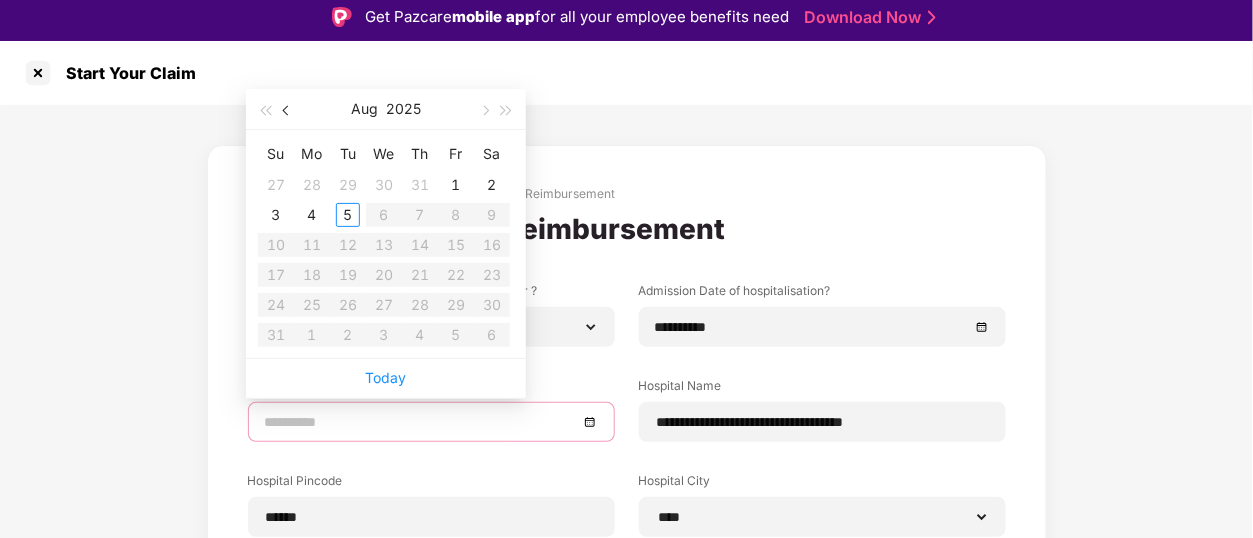 click at bounding box center [288, 111] 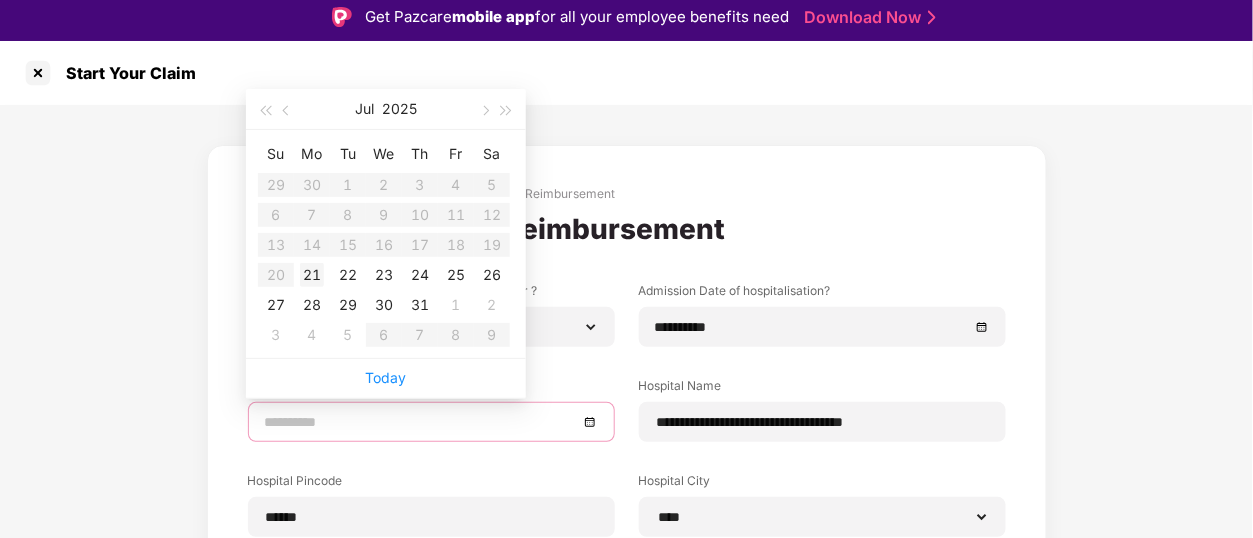 type on "**********" 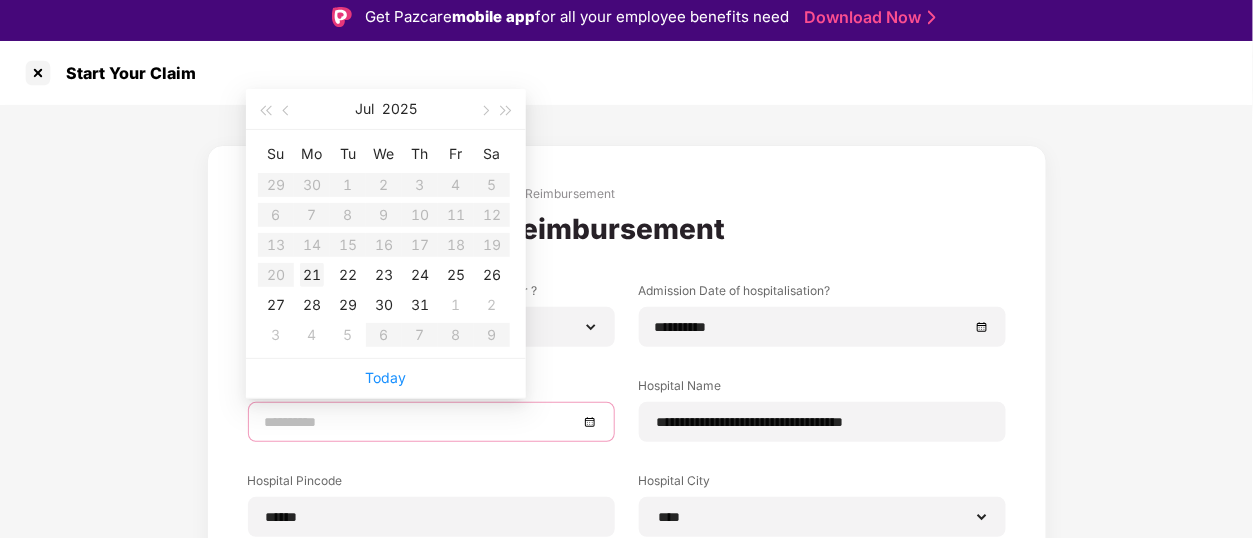click on "21" at bounding box center [312, 275] 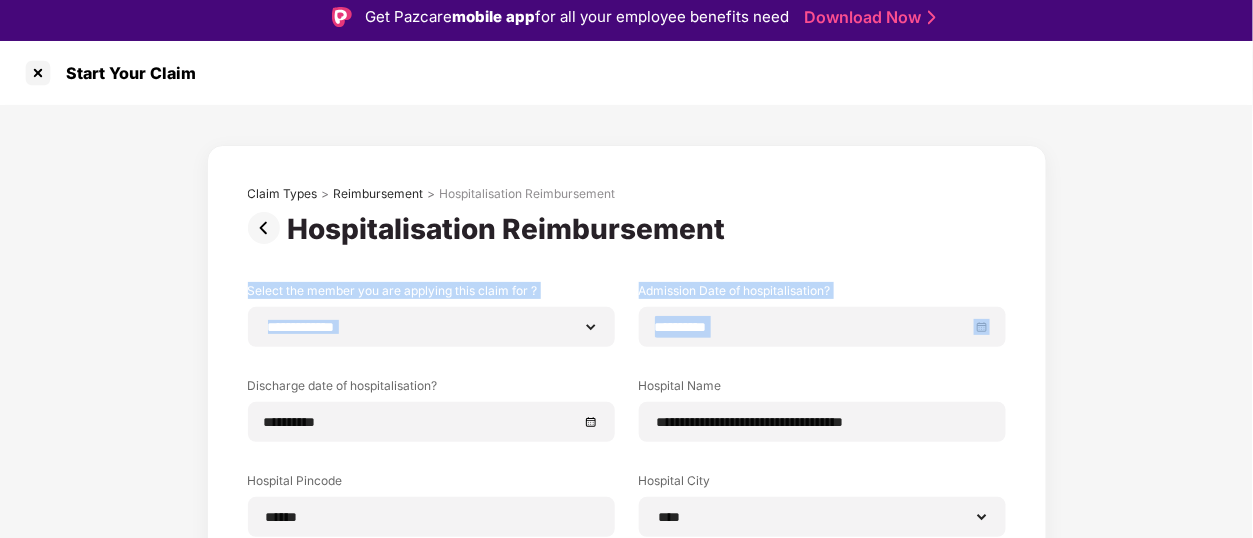 drag, startPoint x: 1252, startPoint y: 214, endPoint x: 1254, endPoint y: 296, distance: 82.02438 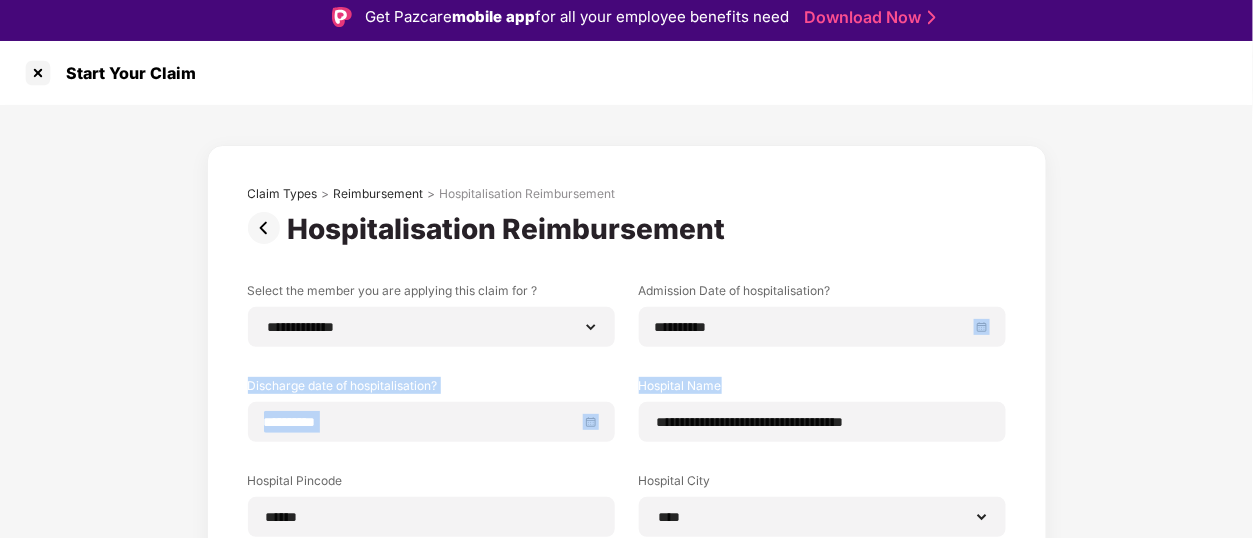 drag, startPoint x: 1249, startPoint y: 334, endPoint x: 1247, endPoint y: 418, distance: 84.0238 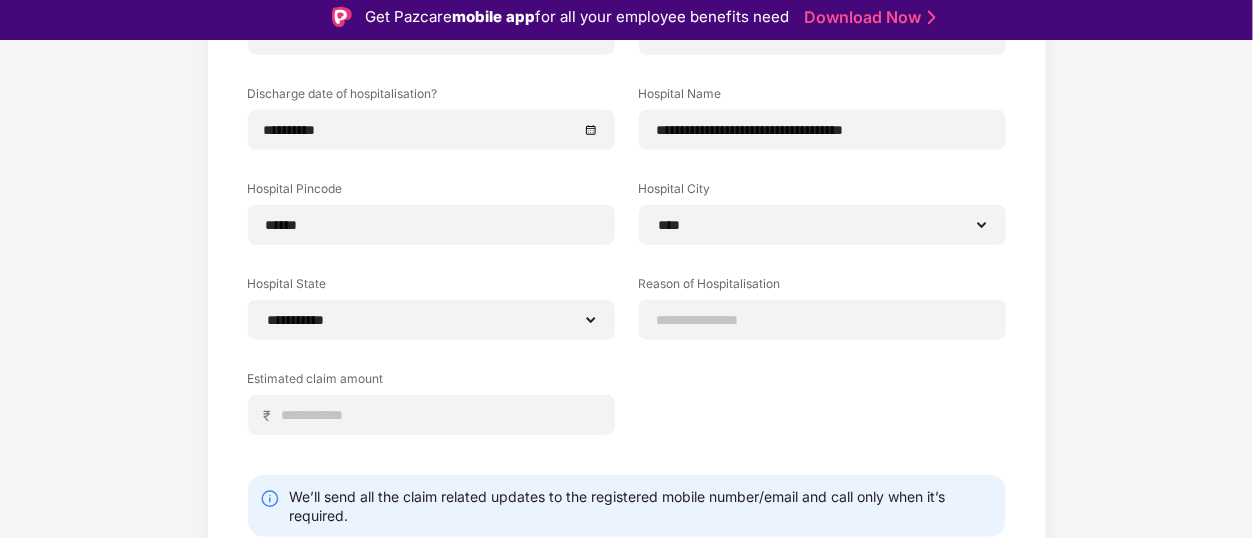 scroll, scrollTop: 293, scrollLeft: 0, axis: vertical 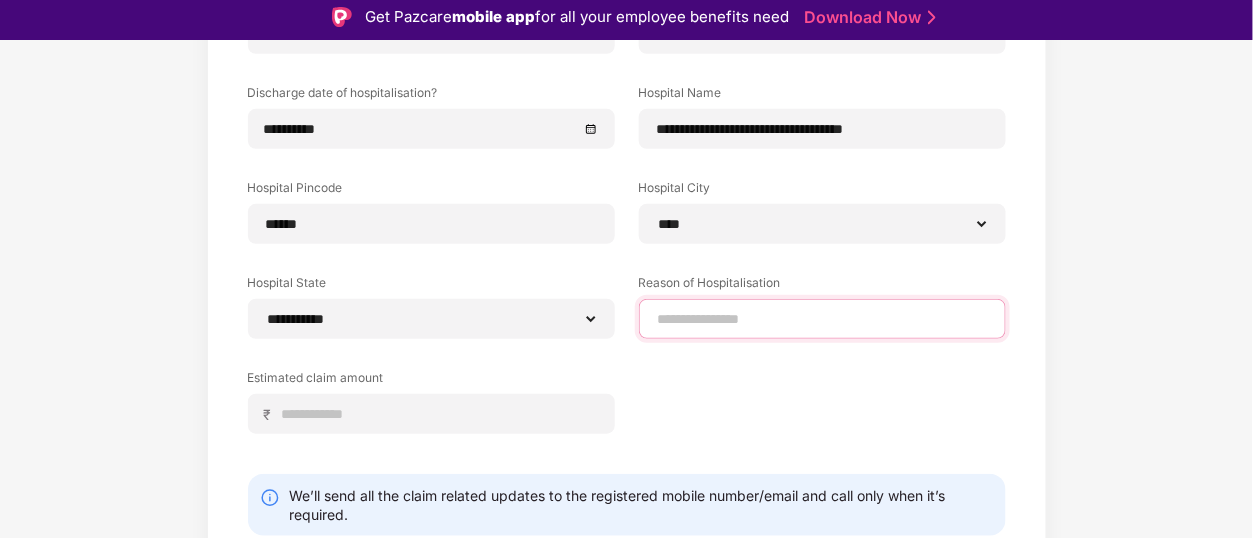 click at bounding box center [822, 319] 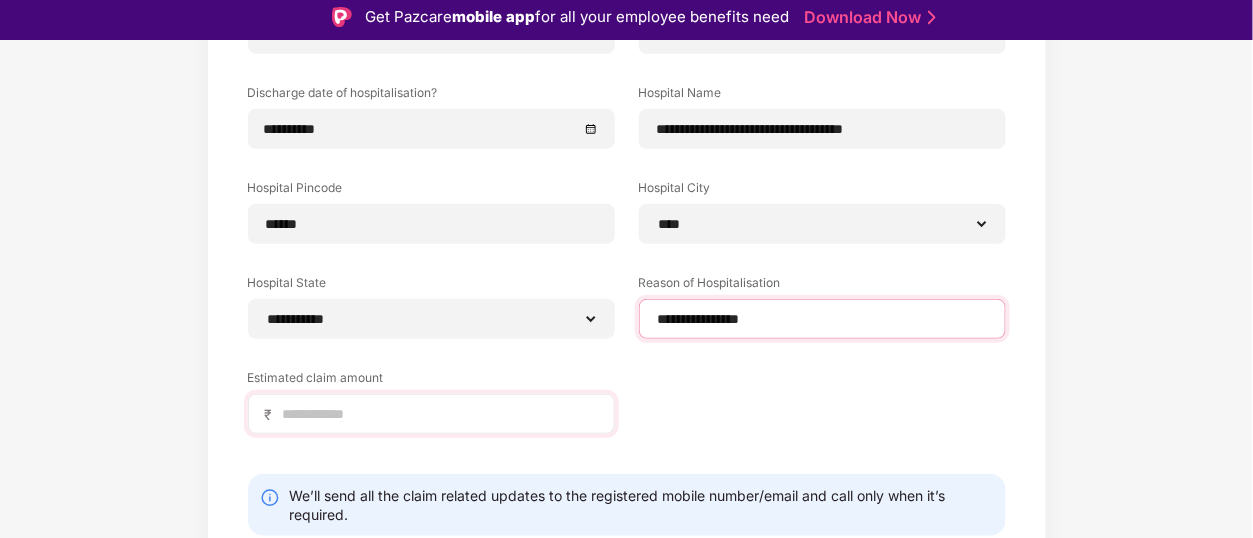 type on "**********" 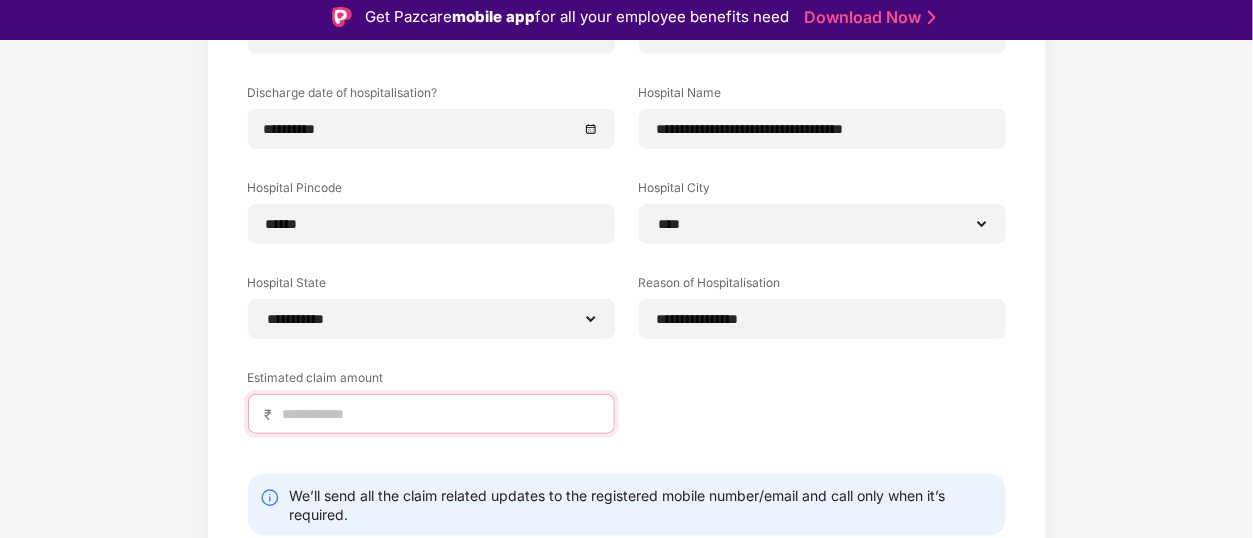 click at bounding box center [439, 414] 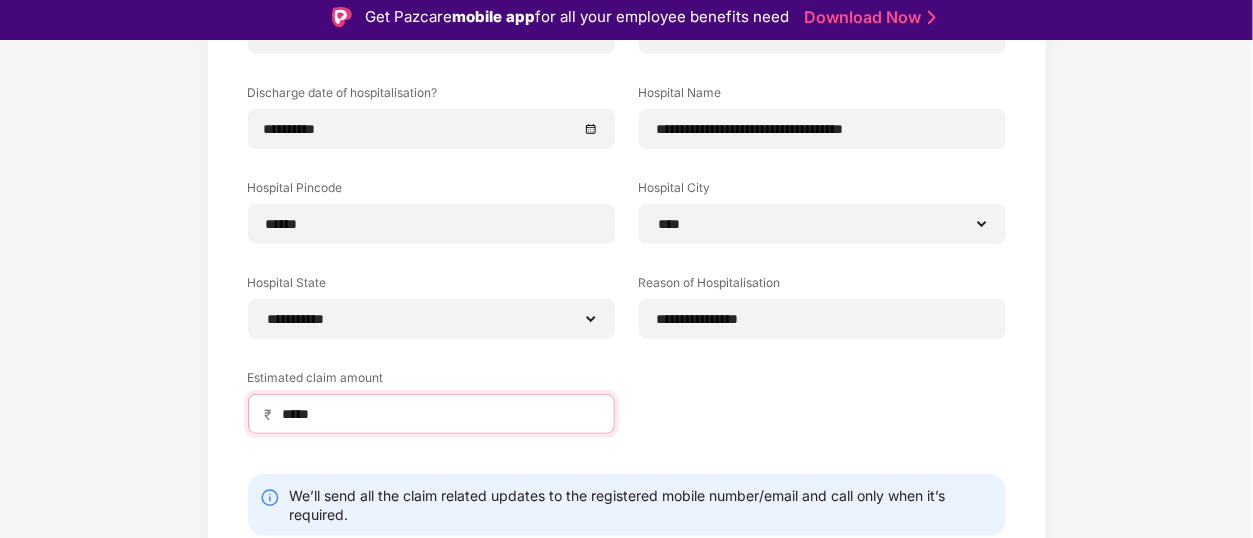 click on "*****" at bounding box center [439, 414] 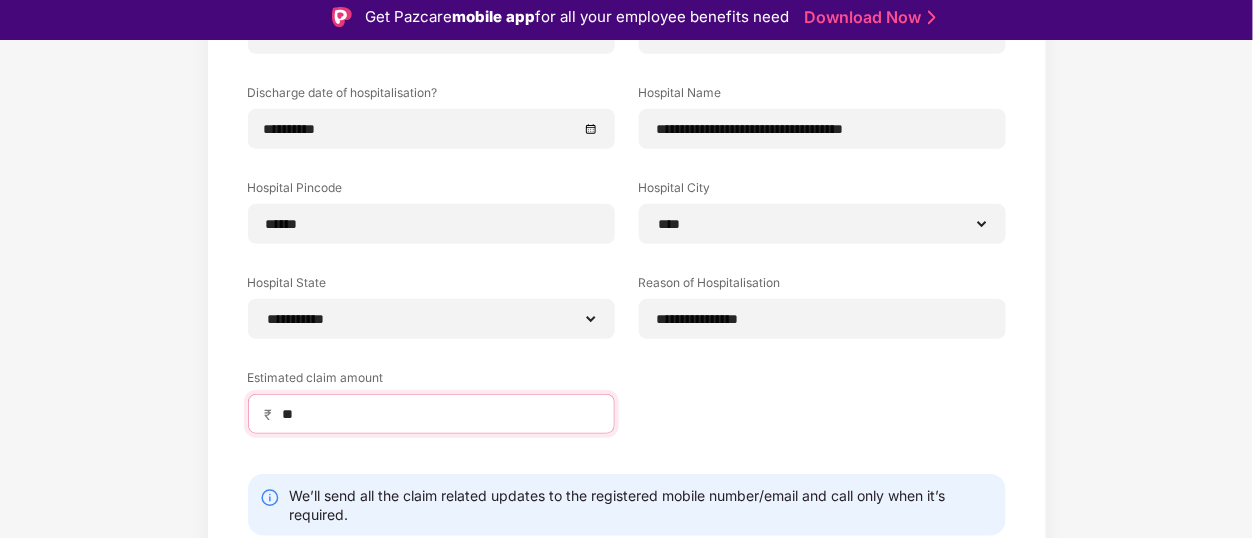 type on "*" 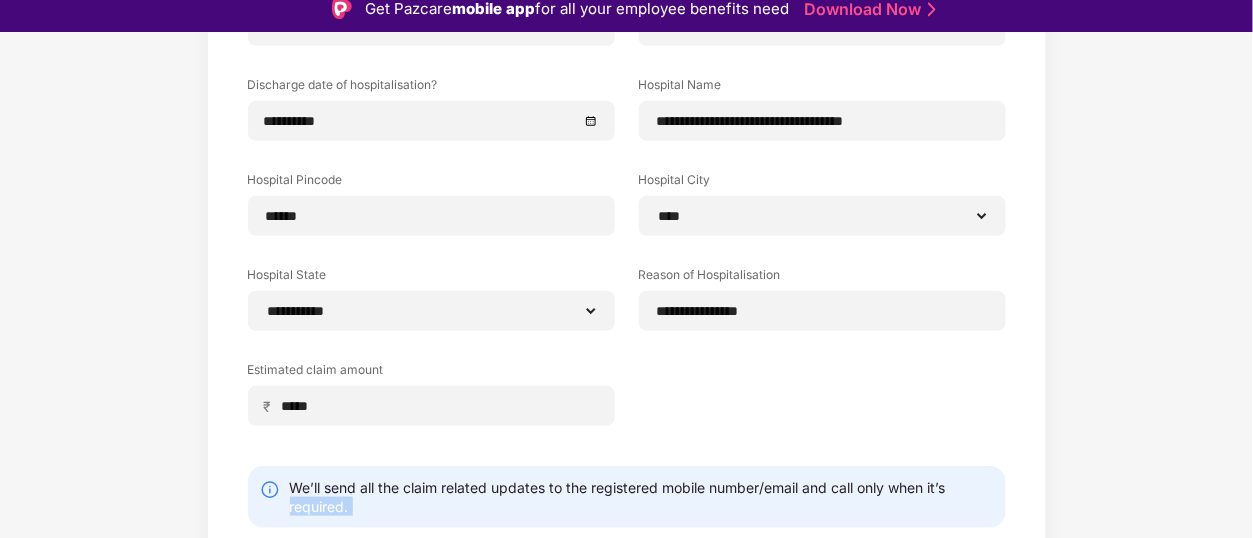 scroll, scrollTop: 47, scrollLeft: 0, axis: vertical 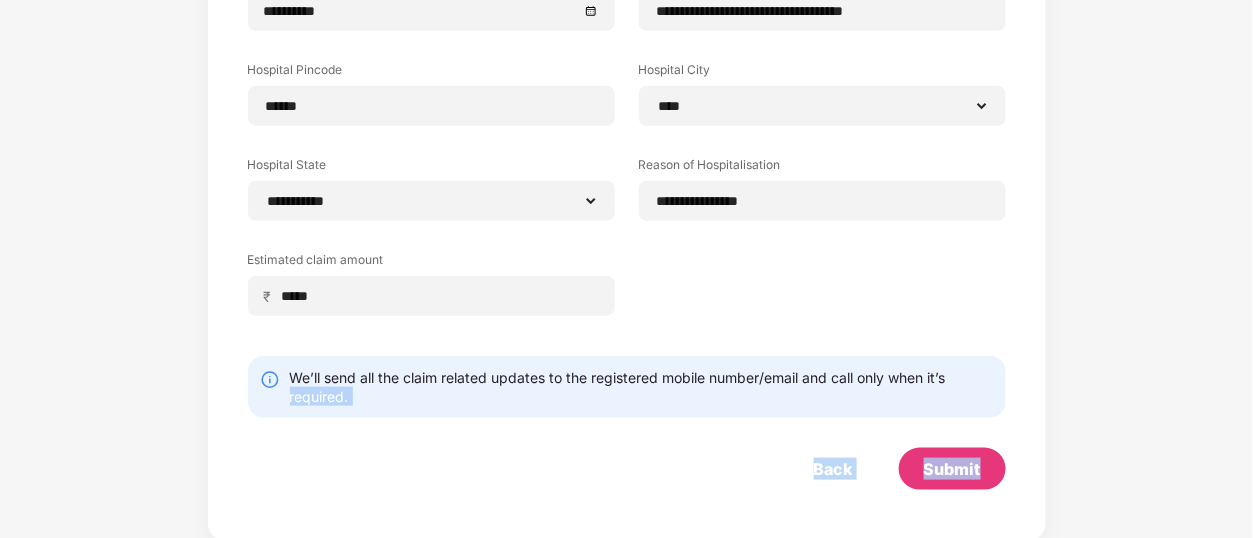 drag, startPoint x: 1250, startPoint y: 479, endPoint x: 1254, endPoint y: 556, distance: 77.10383 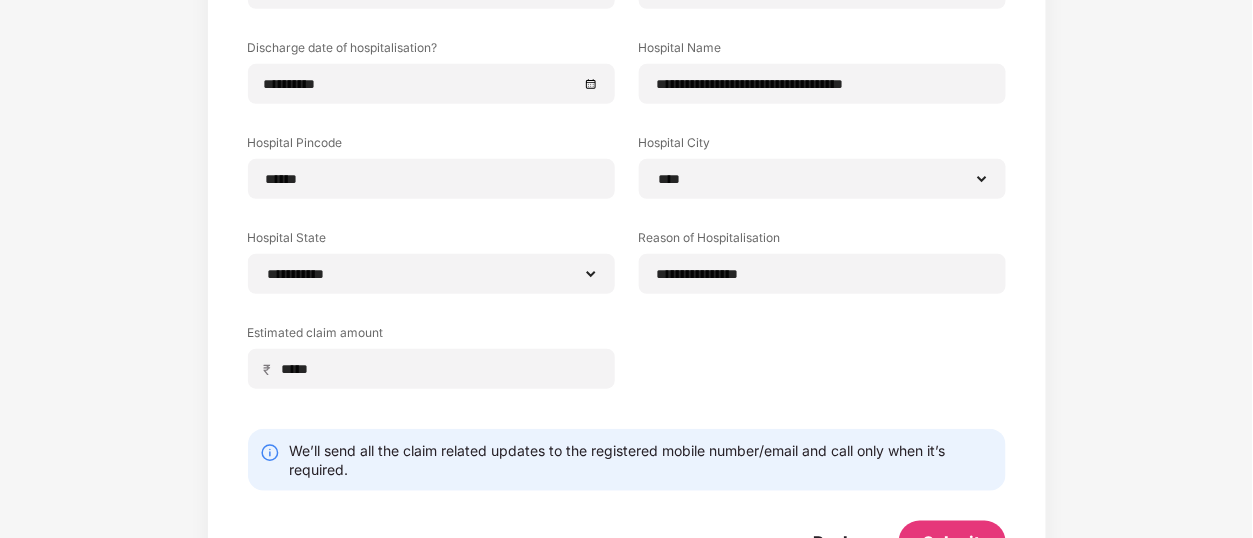 scroll, scrollTop: 371, scrollLeft: 0, axis: vertical 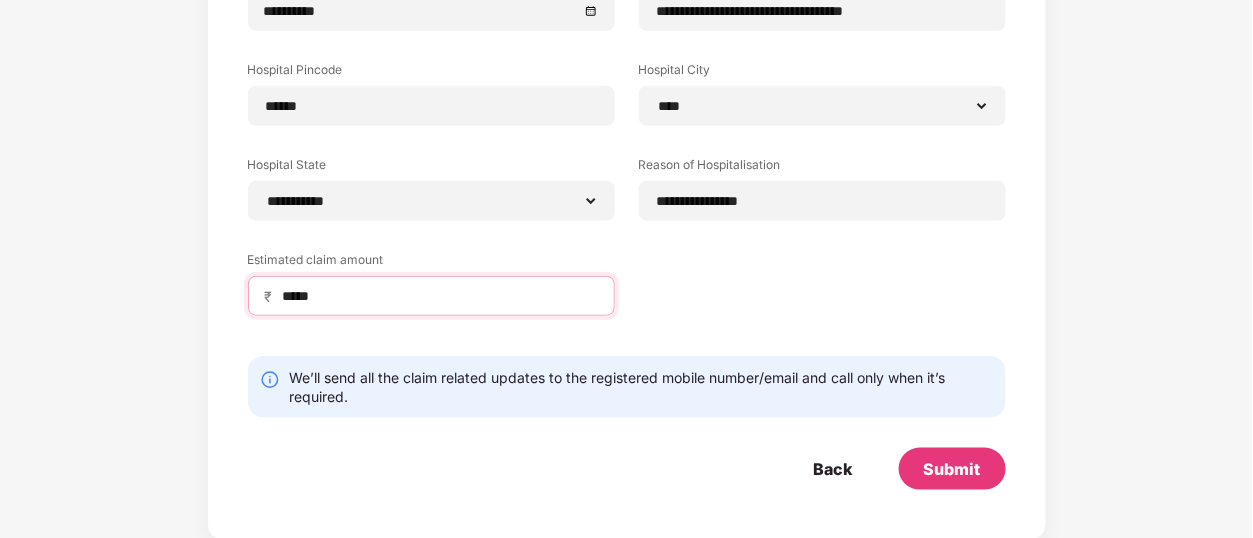 click on "*****" at bounding box center (439, 296) 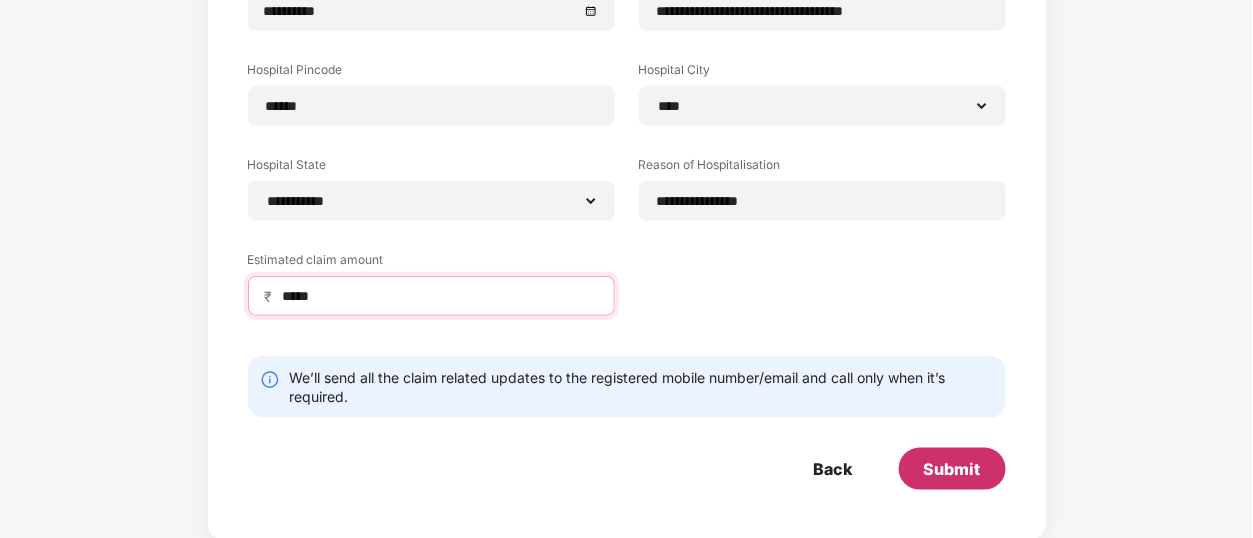 type on "*****" 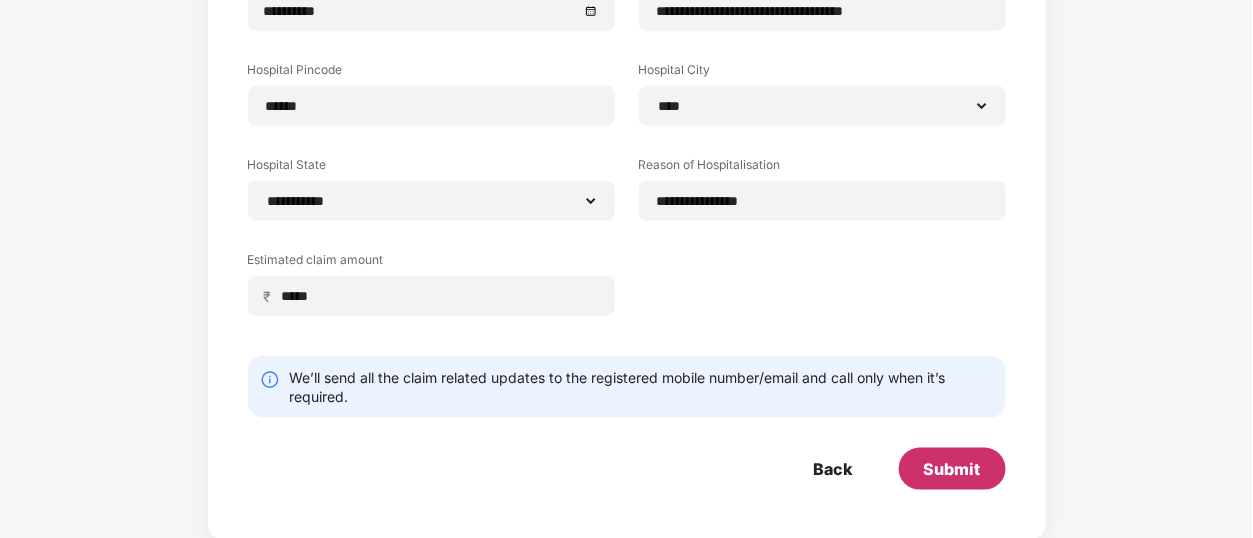 click on "Submit" at bounding box center (952, 469) 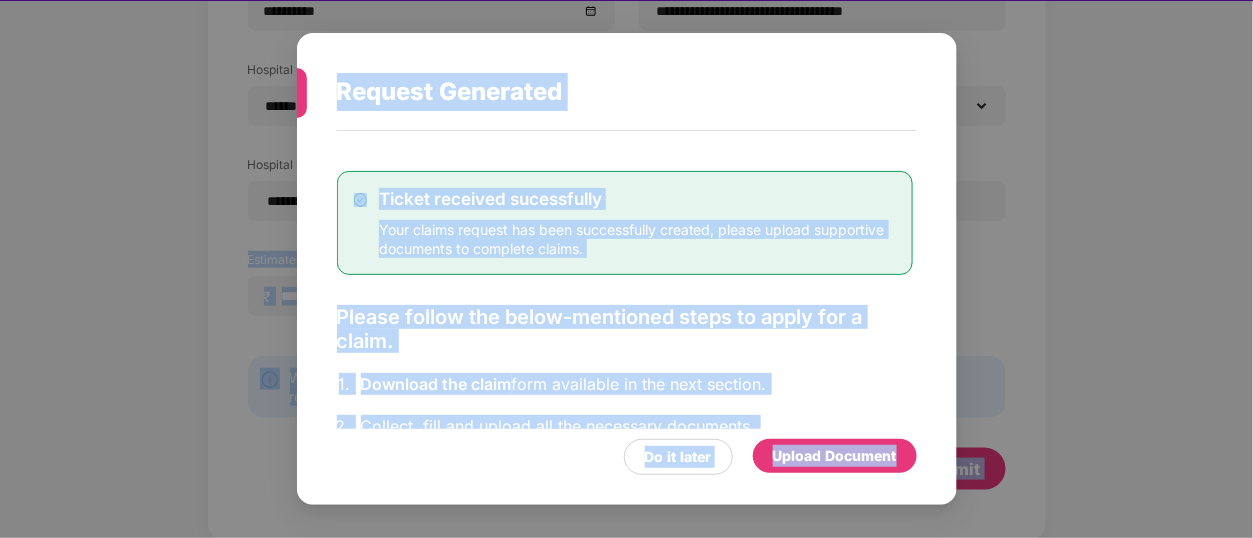 drag, startPoint x: 1250, startPoint y: 238, endPoint x: 1065, endPoint y: 245, distance: 185.13239 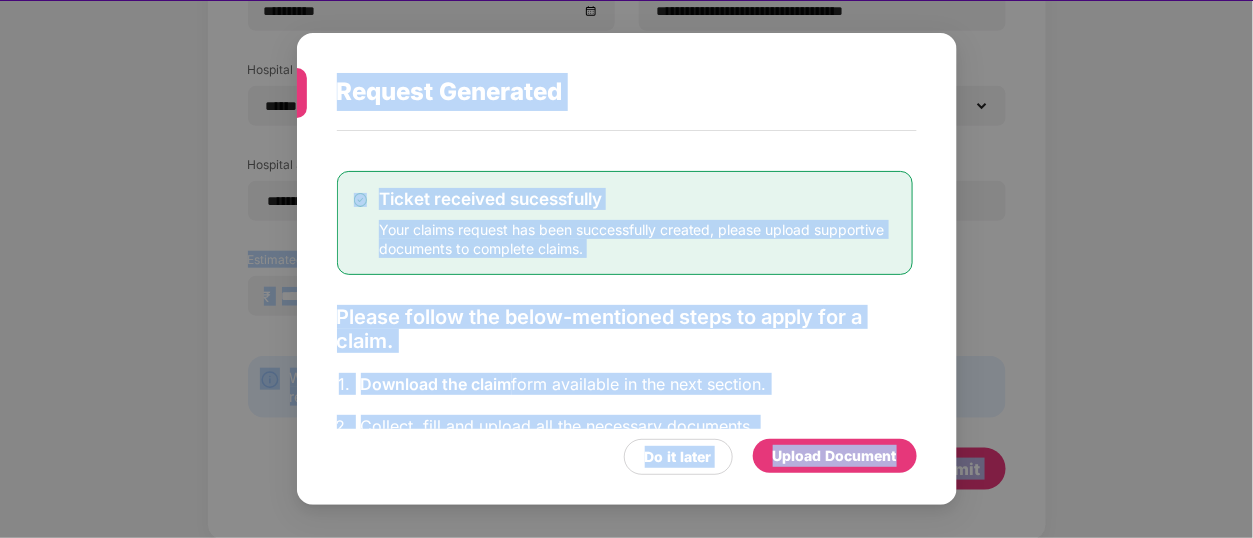 click on "**********" at bounding box center [626, 222] 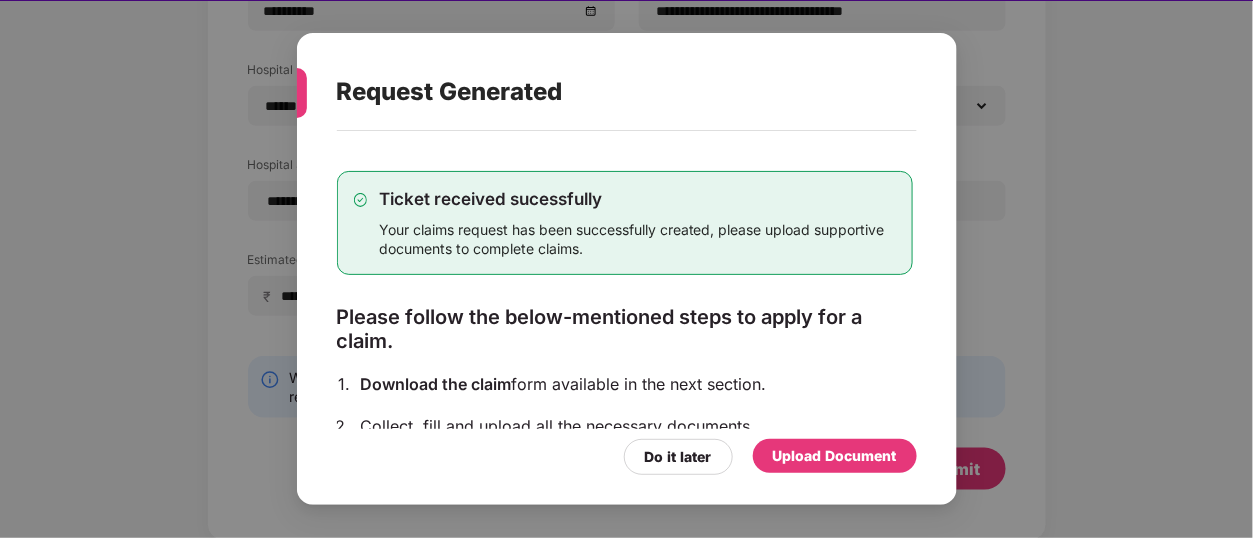 click on "Request Generated   Ticket received sucessfully Your claims request has been successfully created, please upload supportive documents to complete claims. Please follow the below-mentioned steps to apply for a claim. 1.  Download the claim  form available in the next section. 2.  Collect, fill and upload all the necessary documents. 3.  Pazcare team will verify documents in  2 working days. 4.  Pazcare team will keep you posted about the status of your claim. You’ll   receive the payment directly to your bank account  once approved by the insurer. PLEASE NOTE Pazcare will only be responsible for lodging your claim with the TPA/Insurer. The claim processing is subject to the terms and conditions of the policy you and your dependents are covered within. Also, all necessary documents required by the insurance company and the TPA will have to be furnished timely. Further supporting documents can also be requested. Do it later Upload Document" at bounding box center (626, 269) 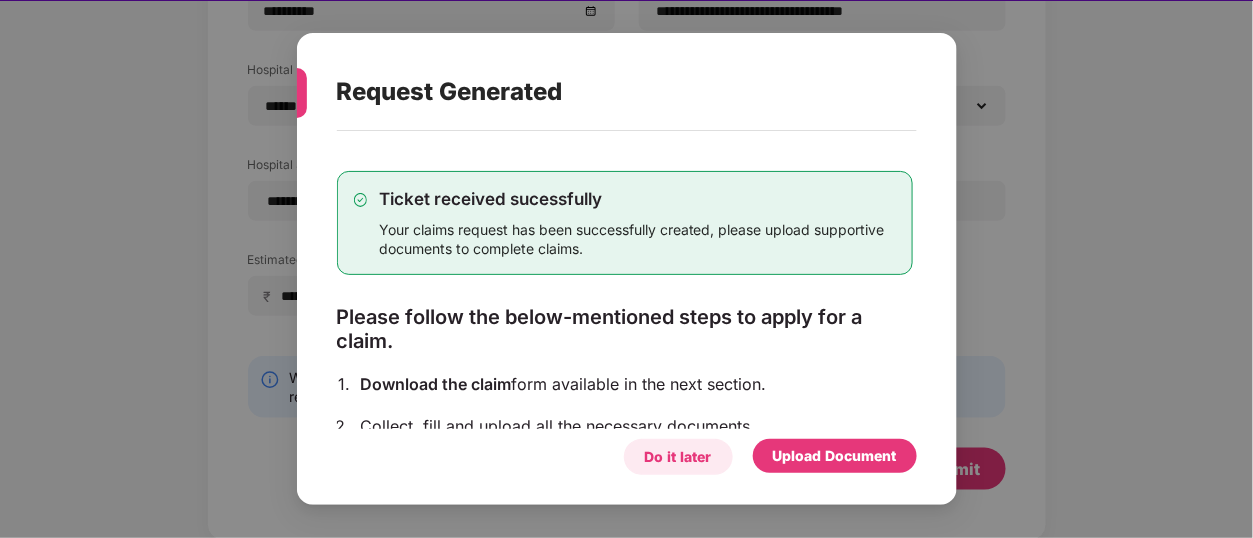 click on "Do it later" at bounding box center (678, 457) 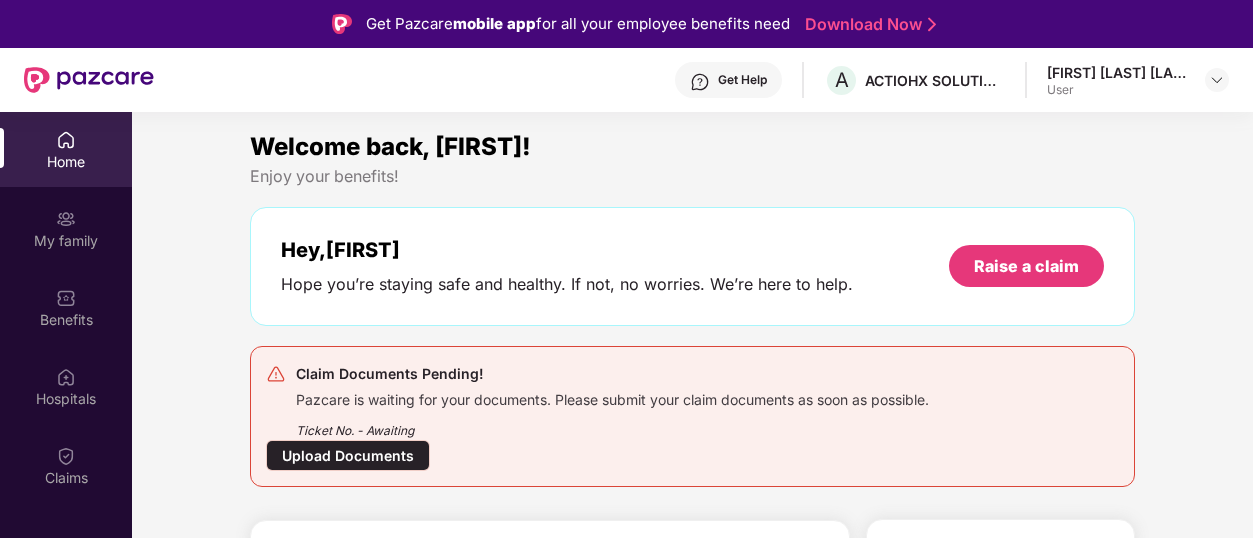 scroll, scrollTop: 0, scrollLeft: 0, axis: both 